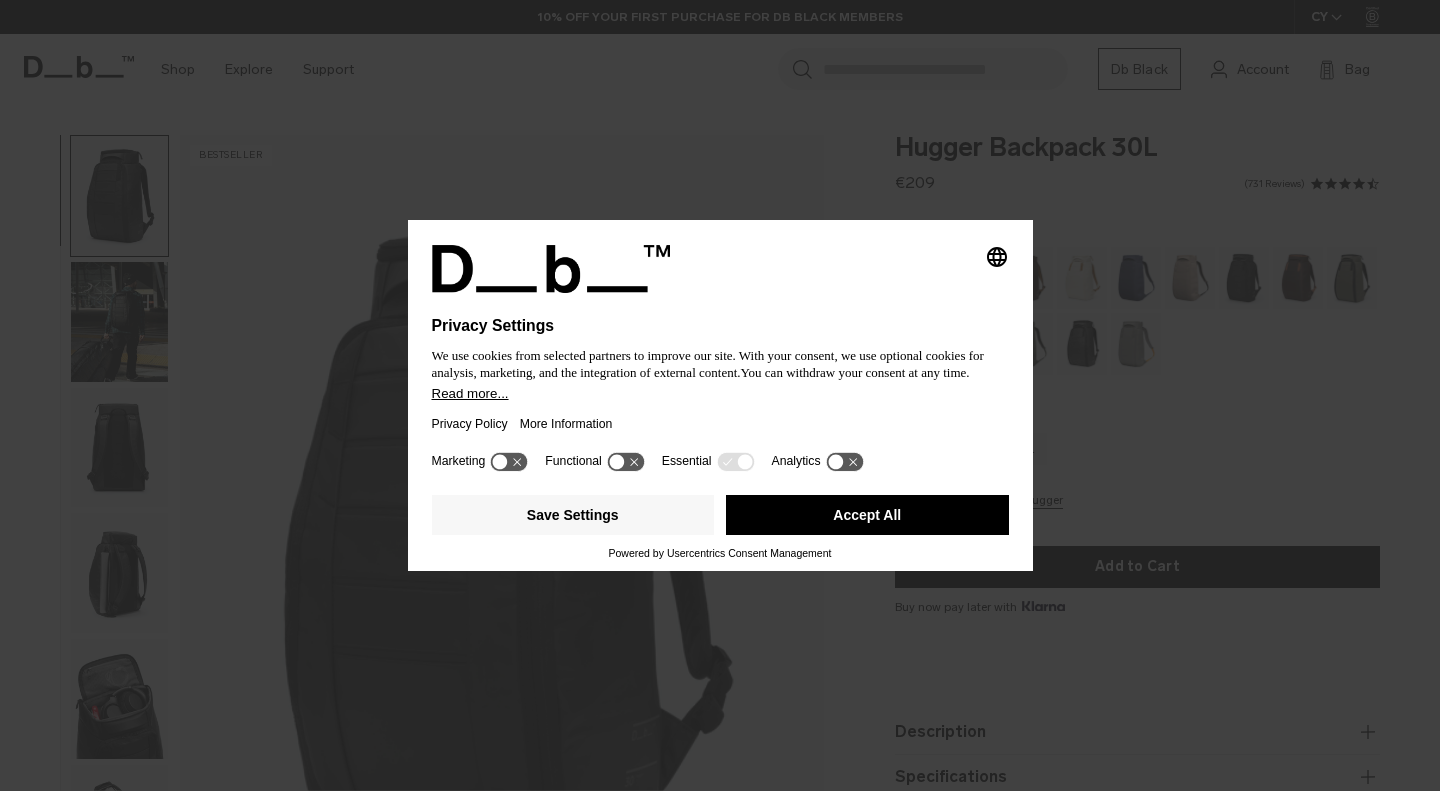 scroll, scrollTop: 0, scrollLeft: 0, axis: both 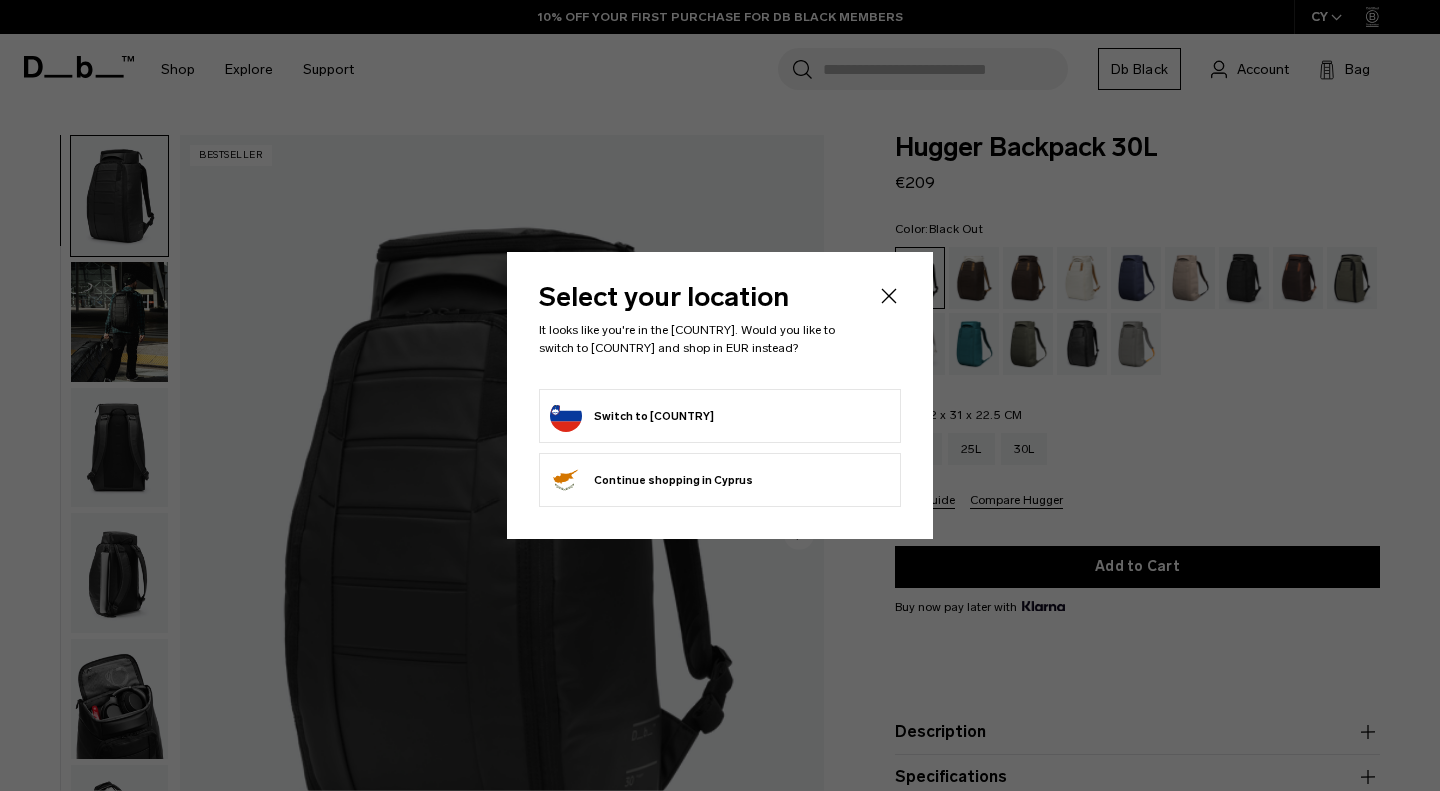 click on "Switch to Slovenia" at bounding box center [632, 416] 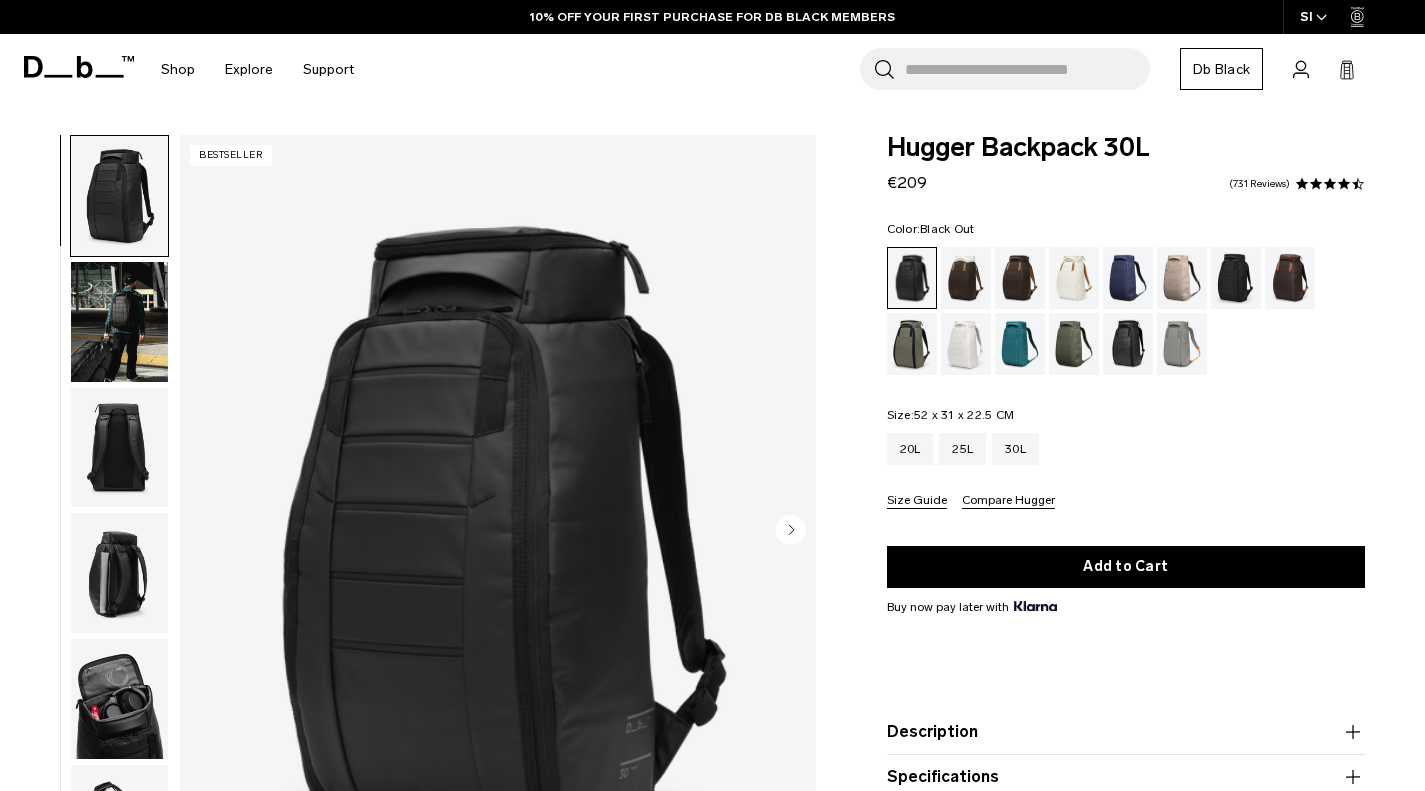 scroll, scrollTop: 0, scrollLeft: 0, axis: both 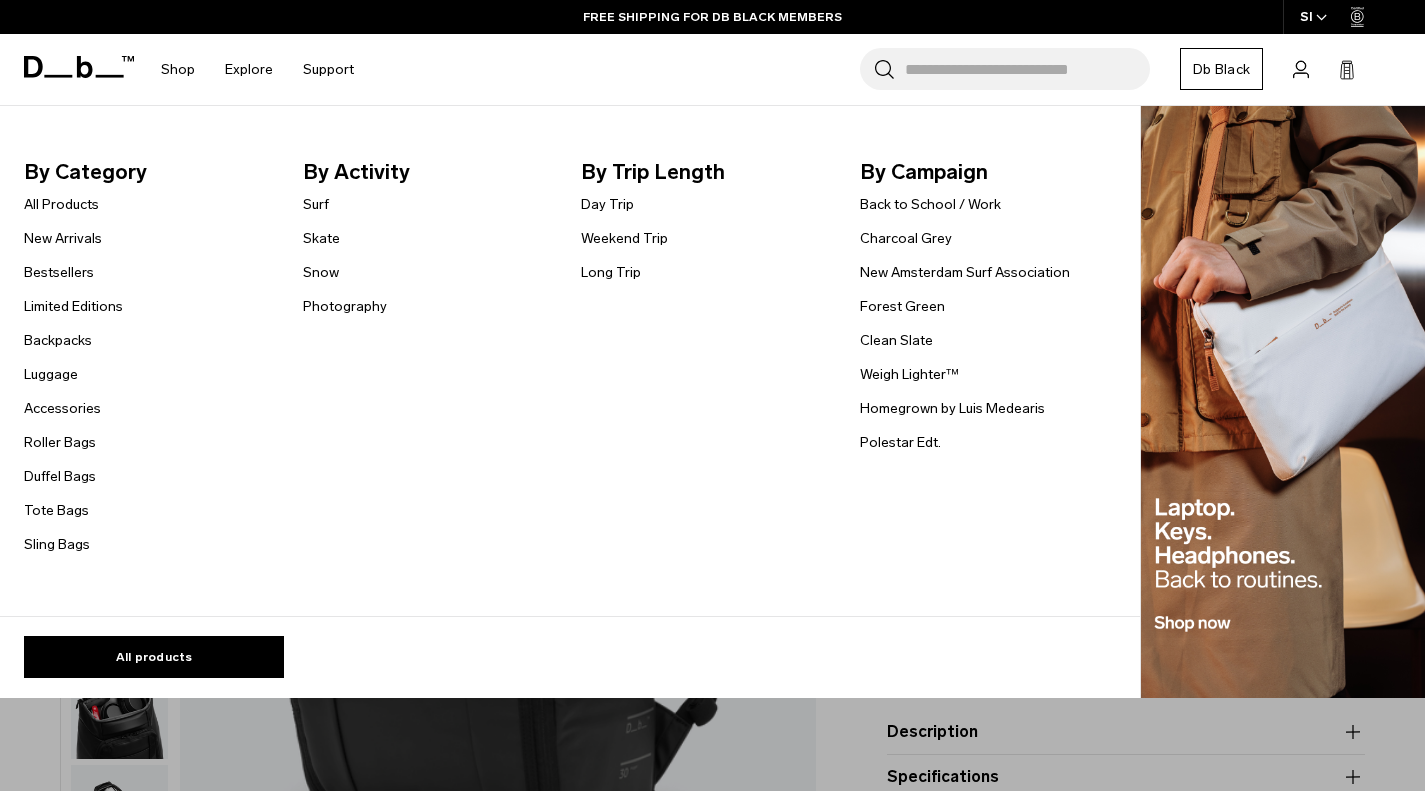 click on "Backpacks" at bounding box center [58, 340] 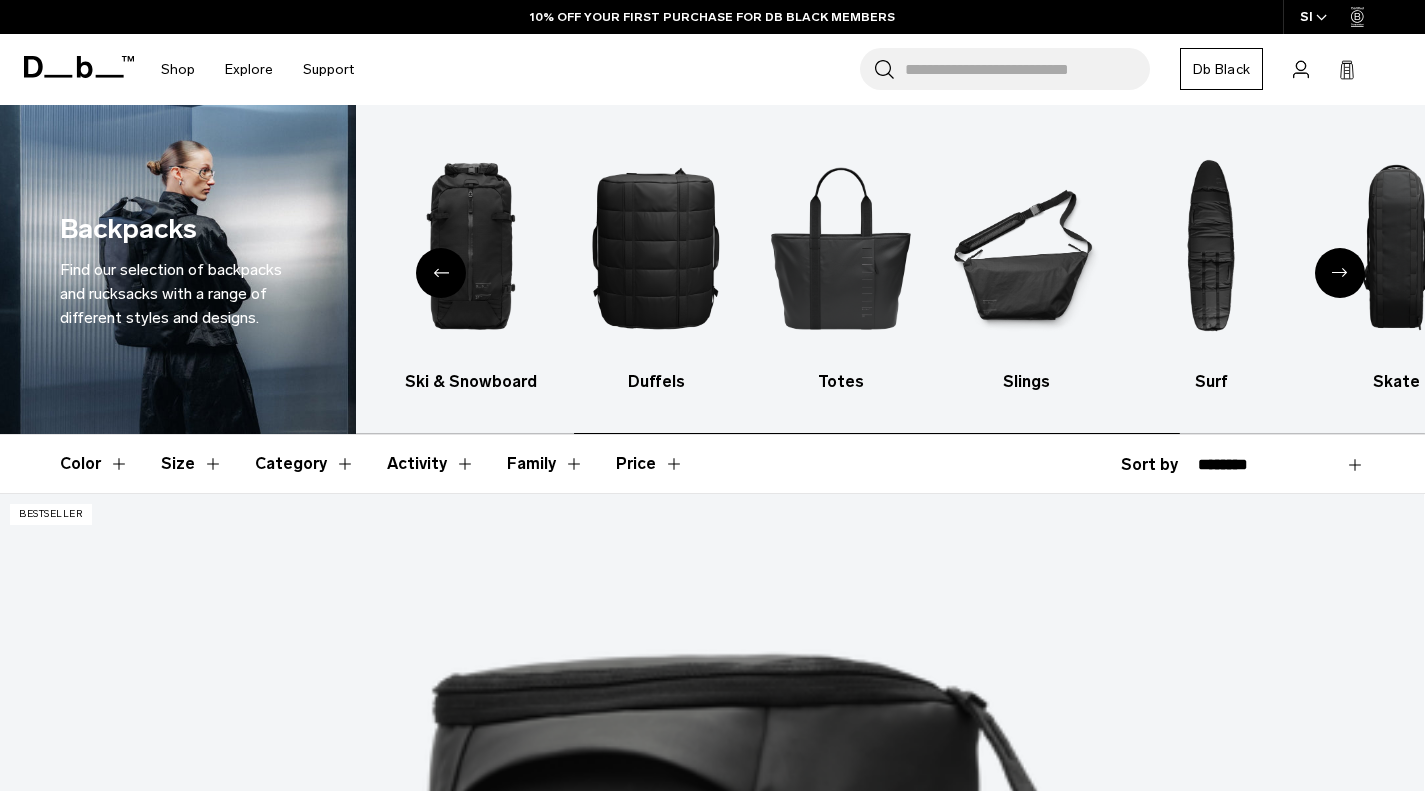 scroll, scrollTop: 145, scrollLeft: 0, axis: vertical 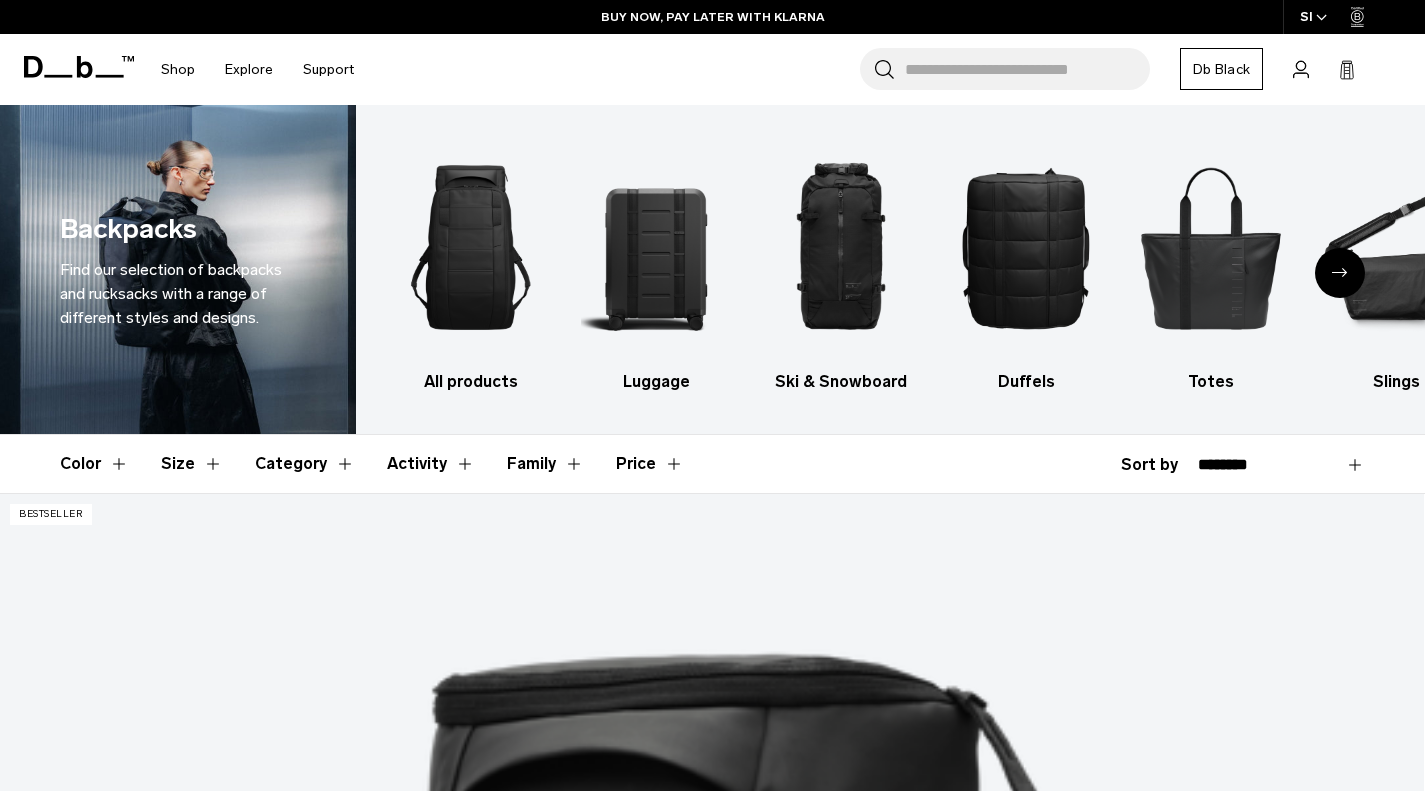 click on "Size" at bounding box center (192, 464) 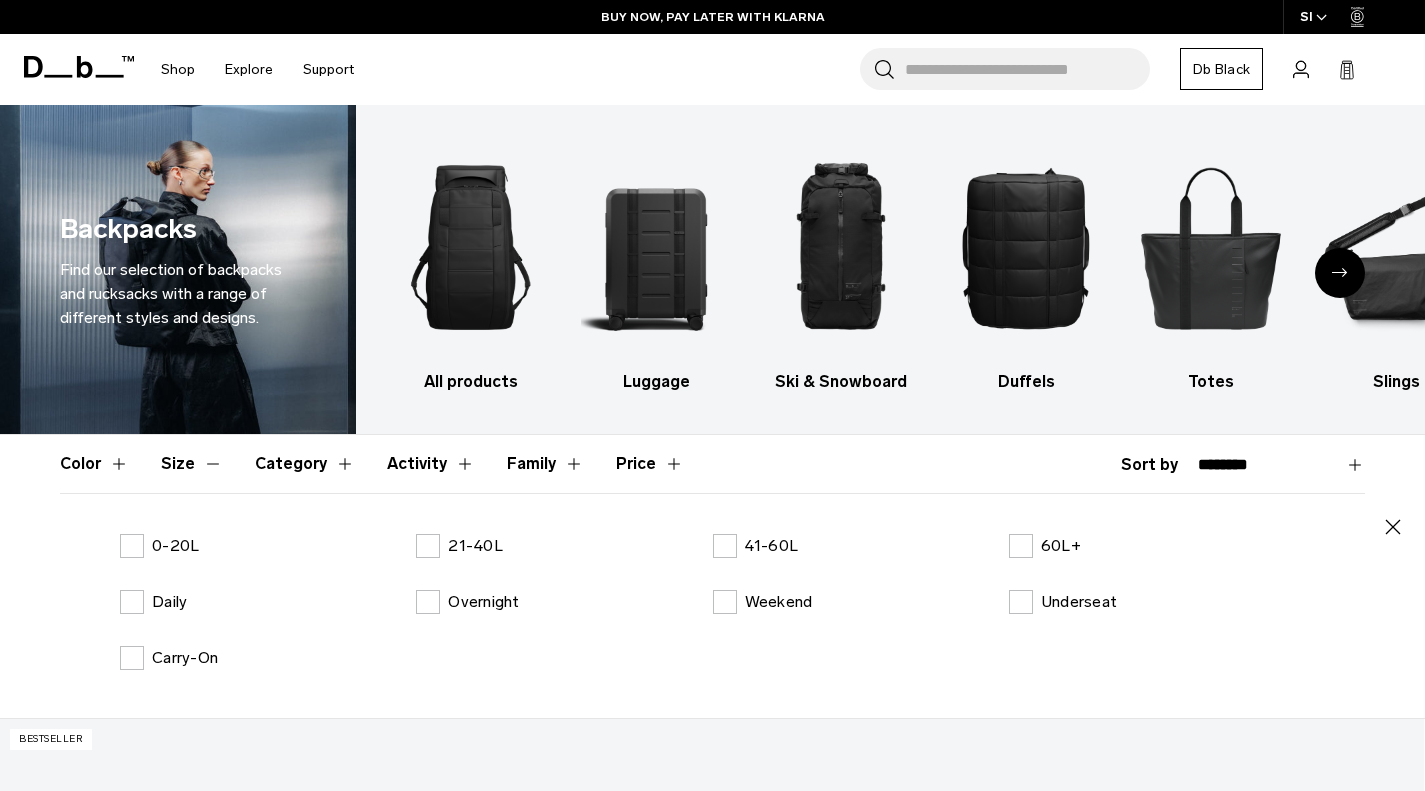 click on "21-40L" at bounding box center [475, 546] 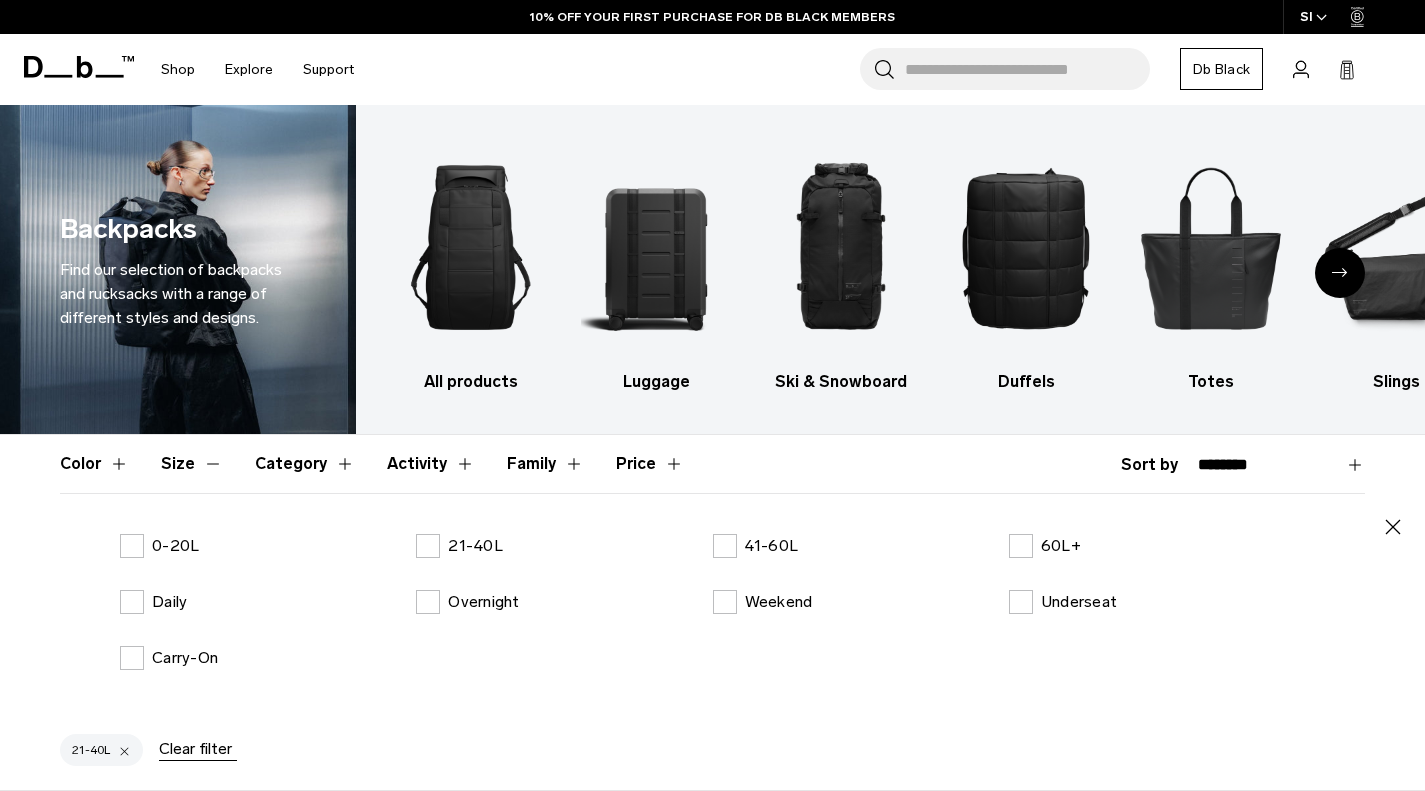 click 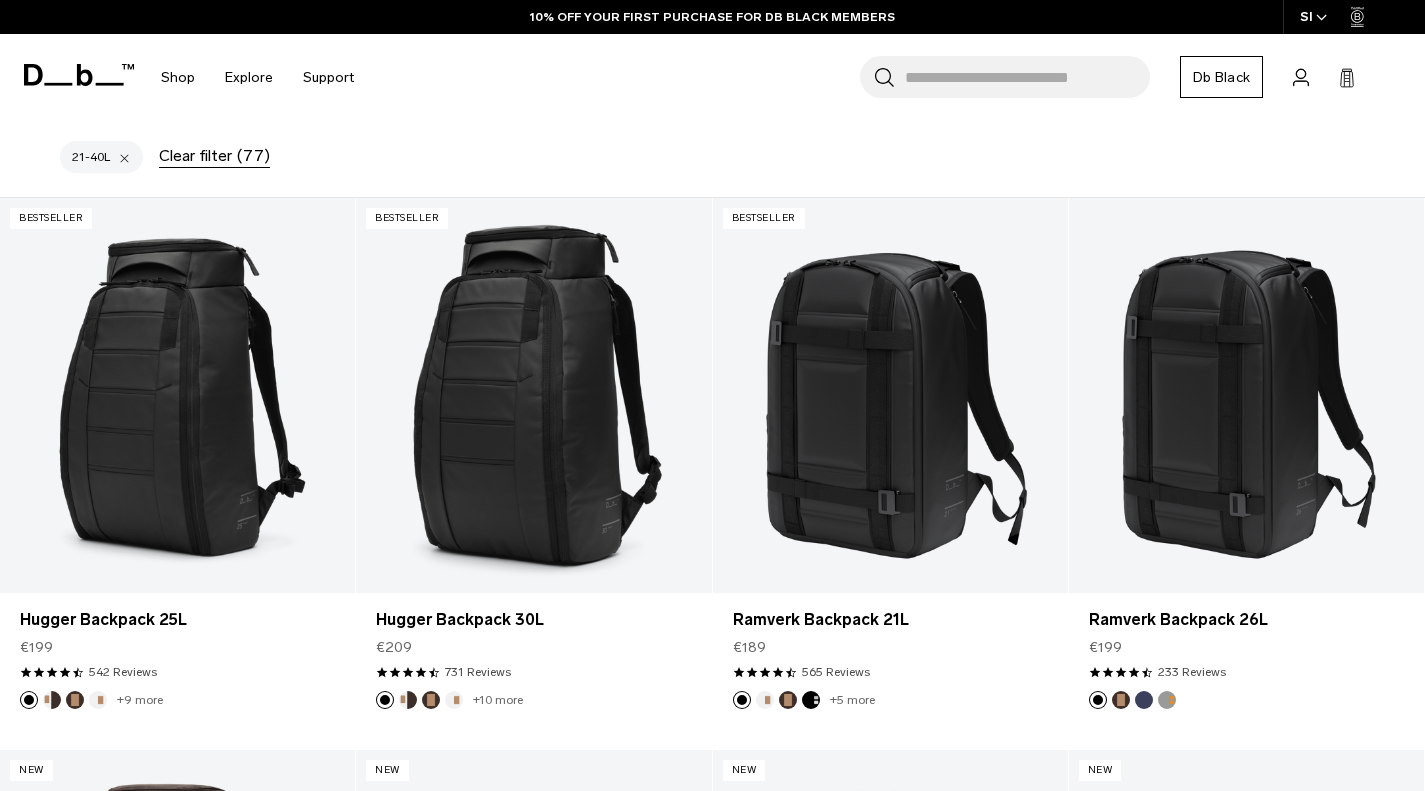 scroll, scrollTop: 212, scrollLeft: 0, axis: vertical 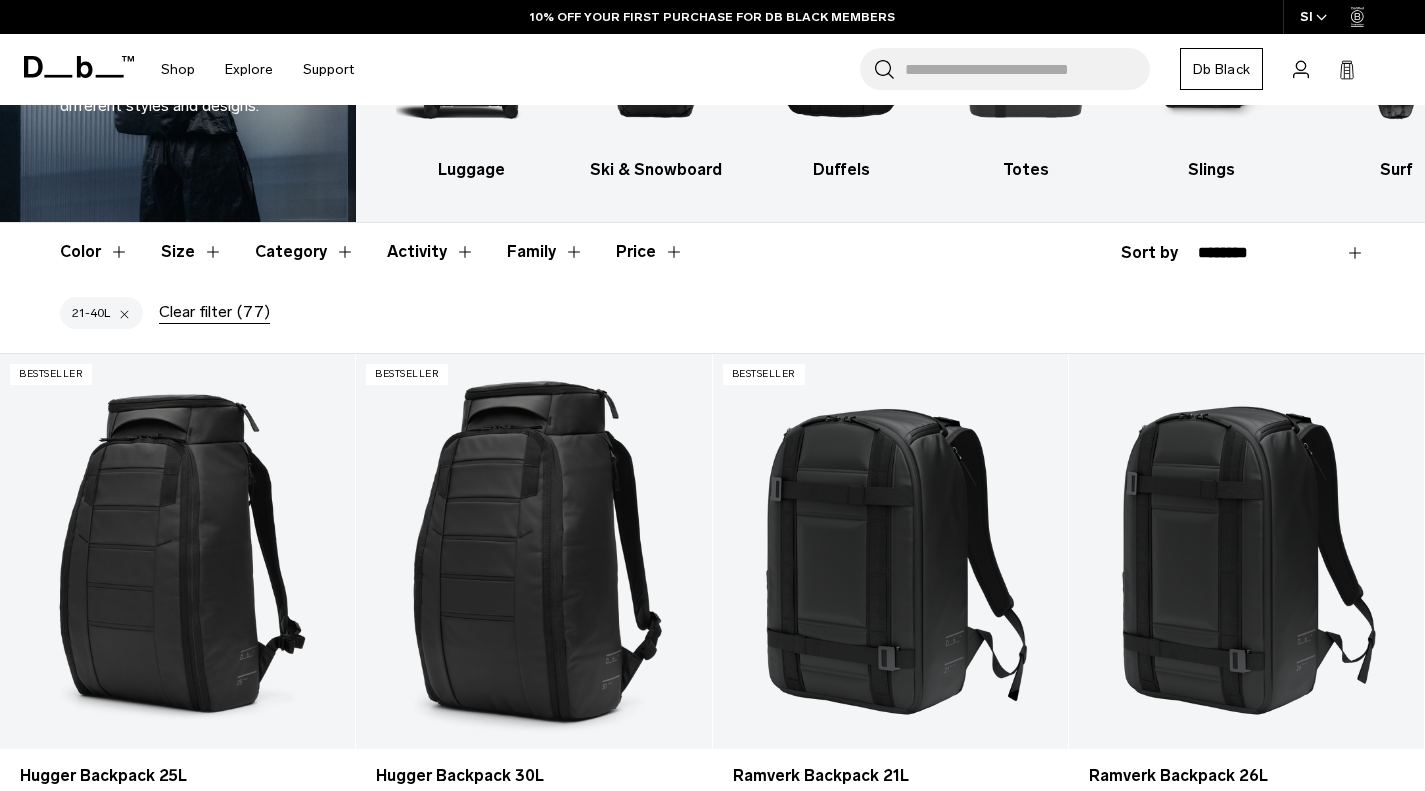 click on "Activity" at bounding box center (431, 252) 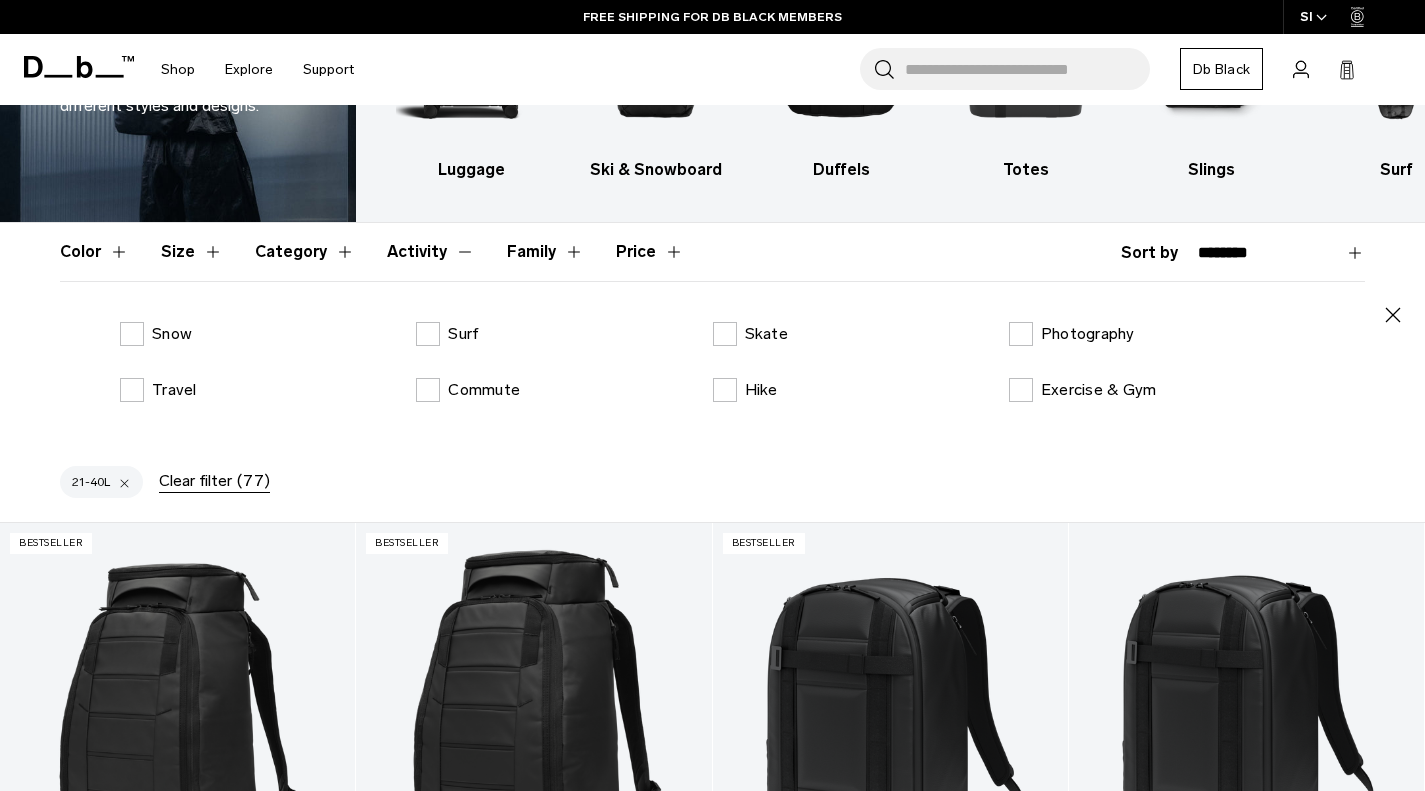click on "Activity" at bounding box center [431, 252] 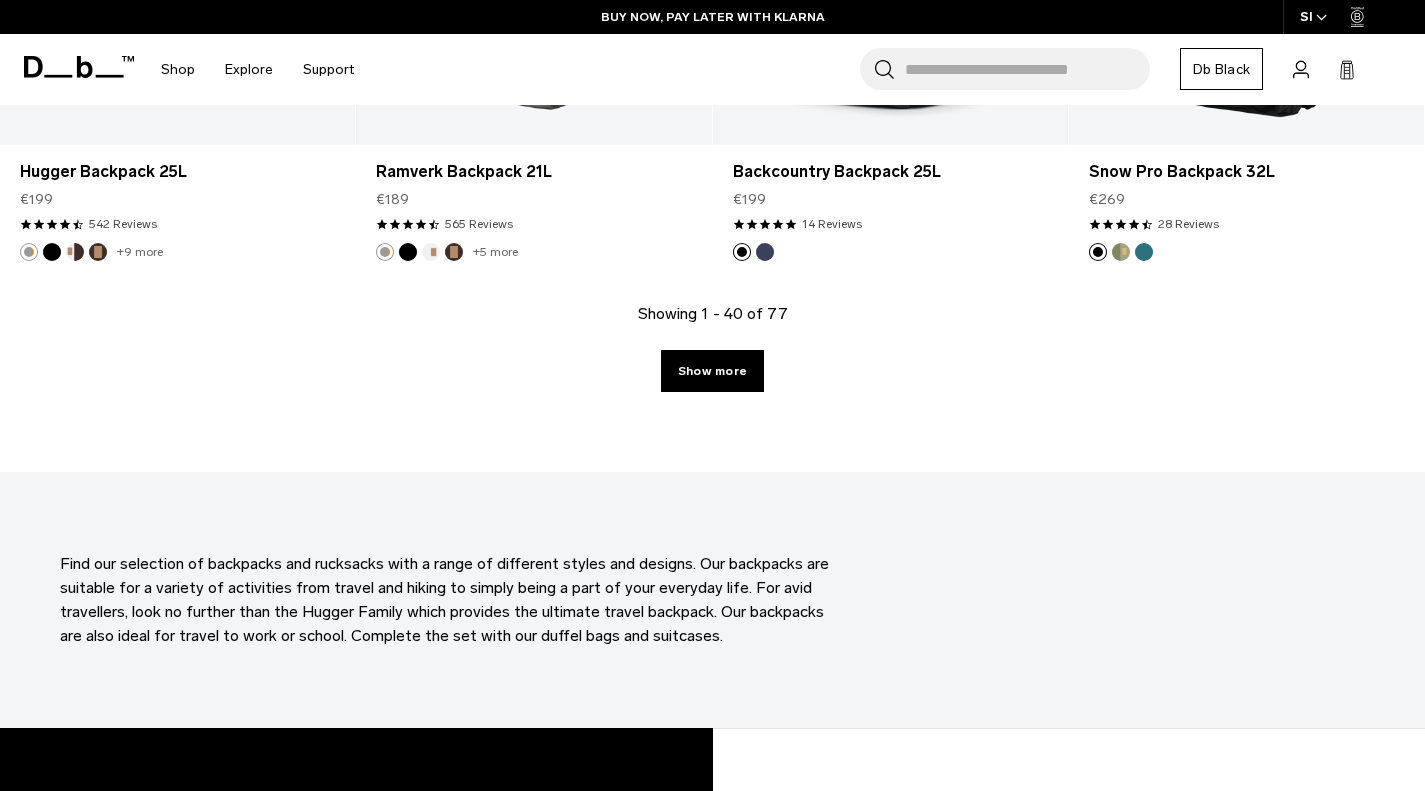 scroll, scrollTop: 5784, scrollLeft: 0, axis: vertical 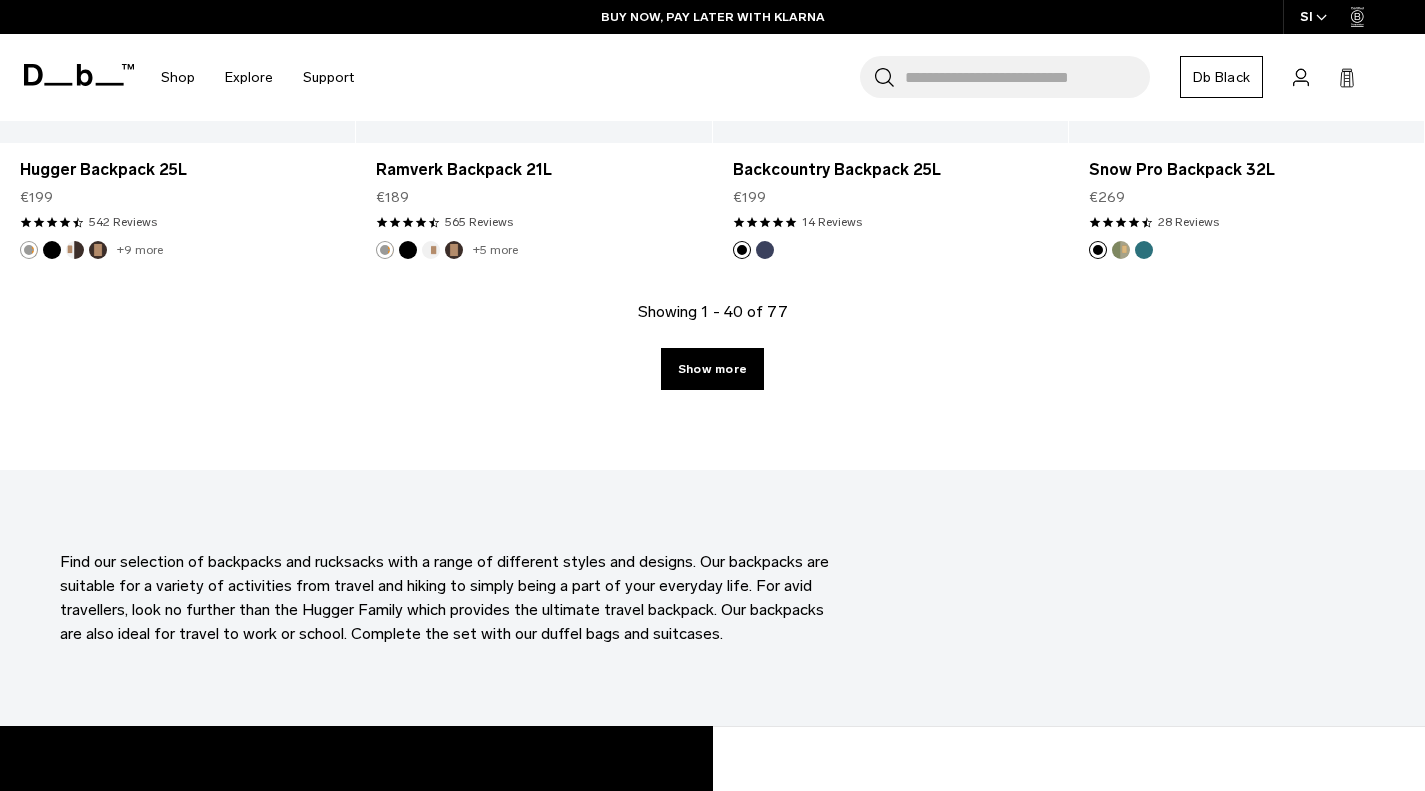 click on "Show more" at bounding box center [712, 369] 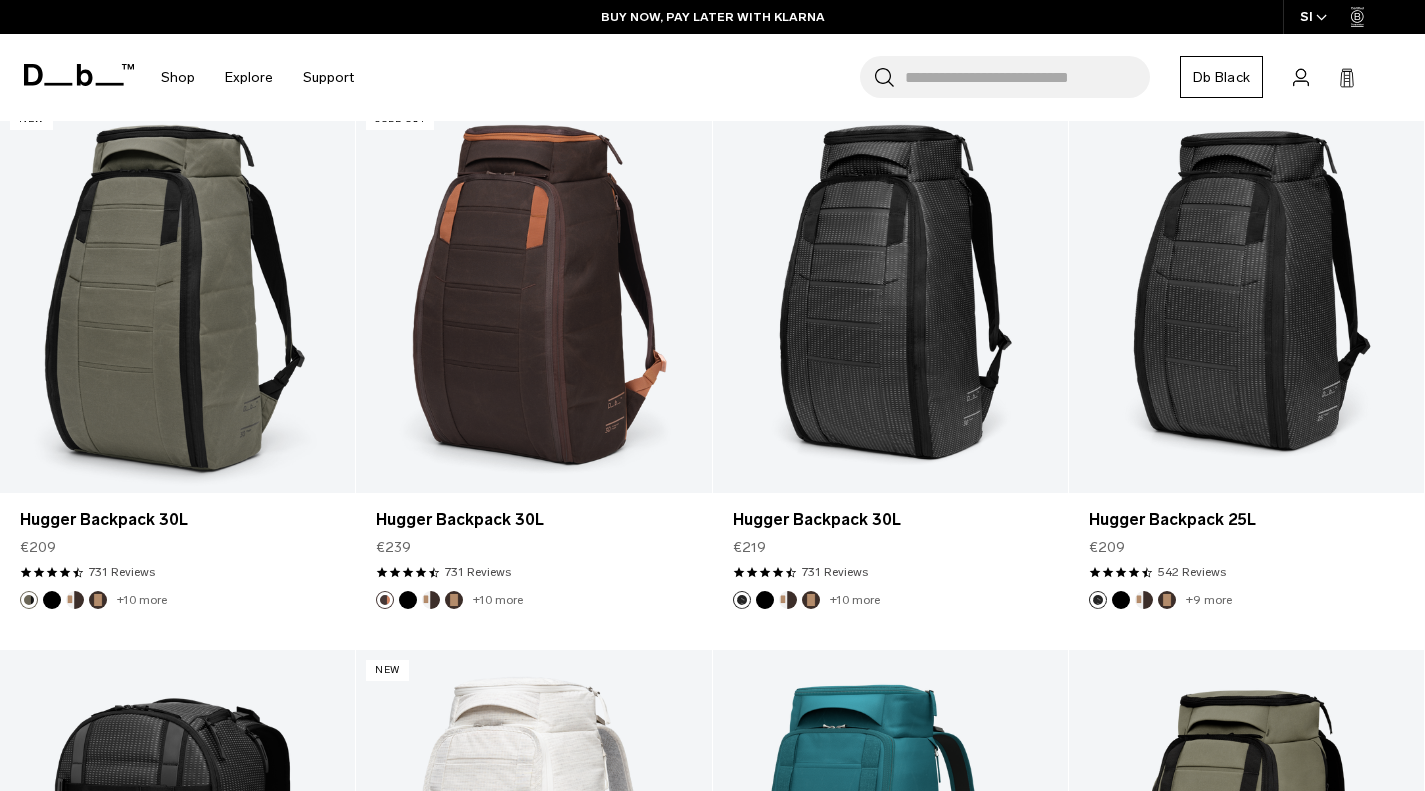 scroll, scrollTop: 5986, scrollLeft: 0, axis: vertical 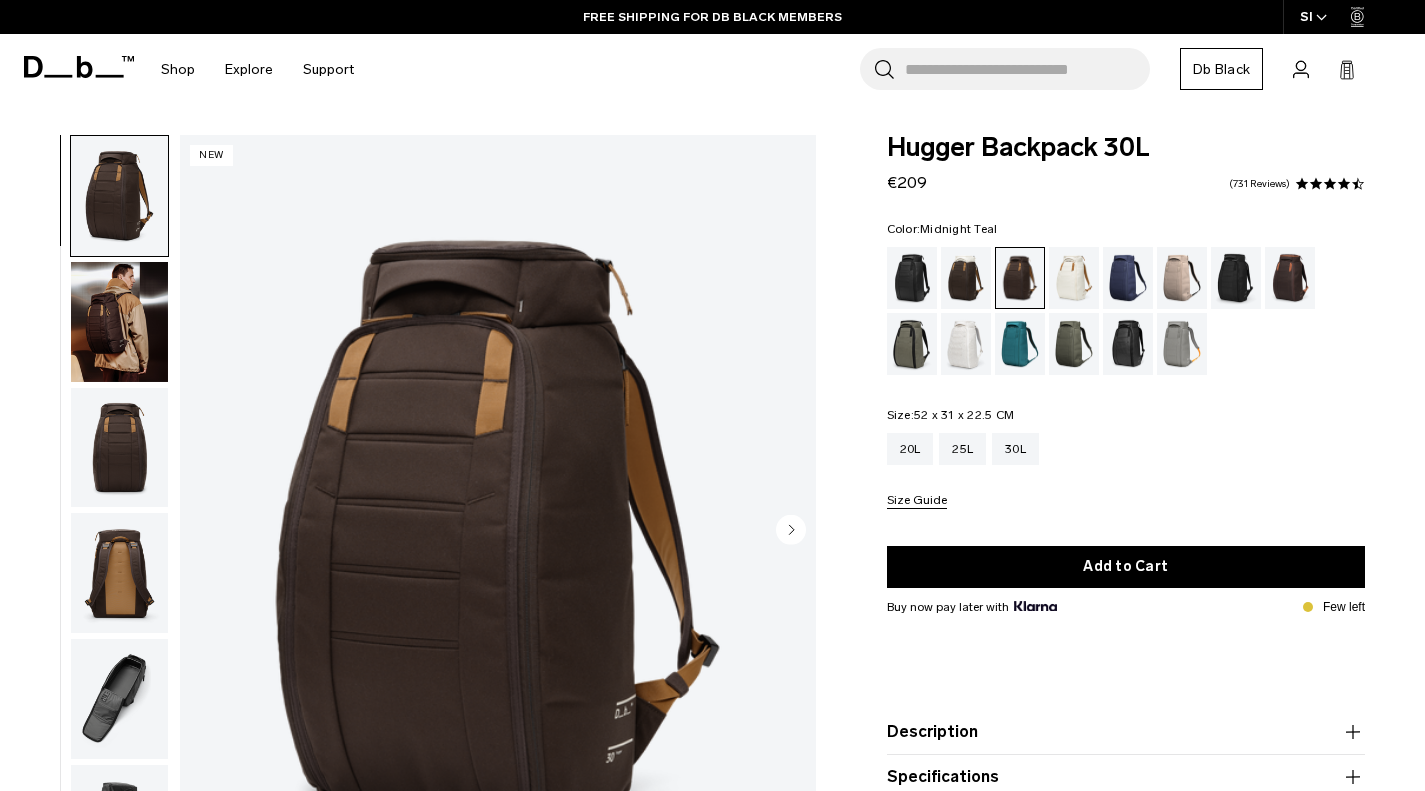click at bounding box center [1020, 344] 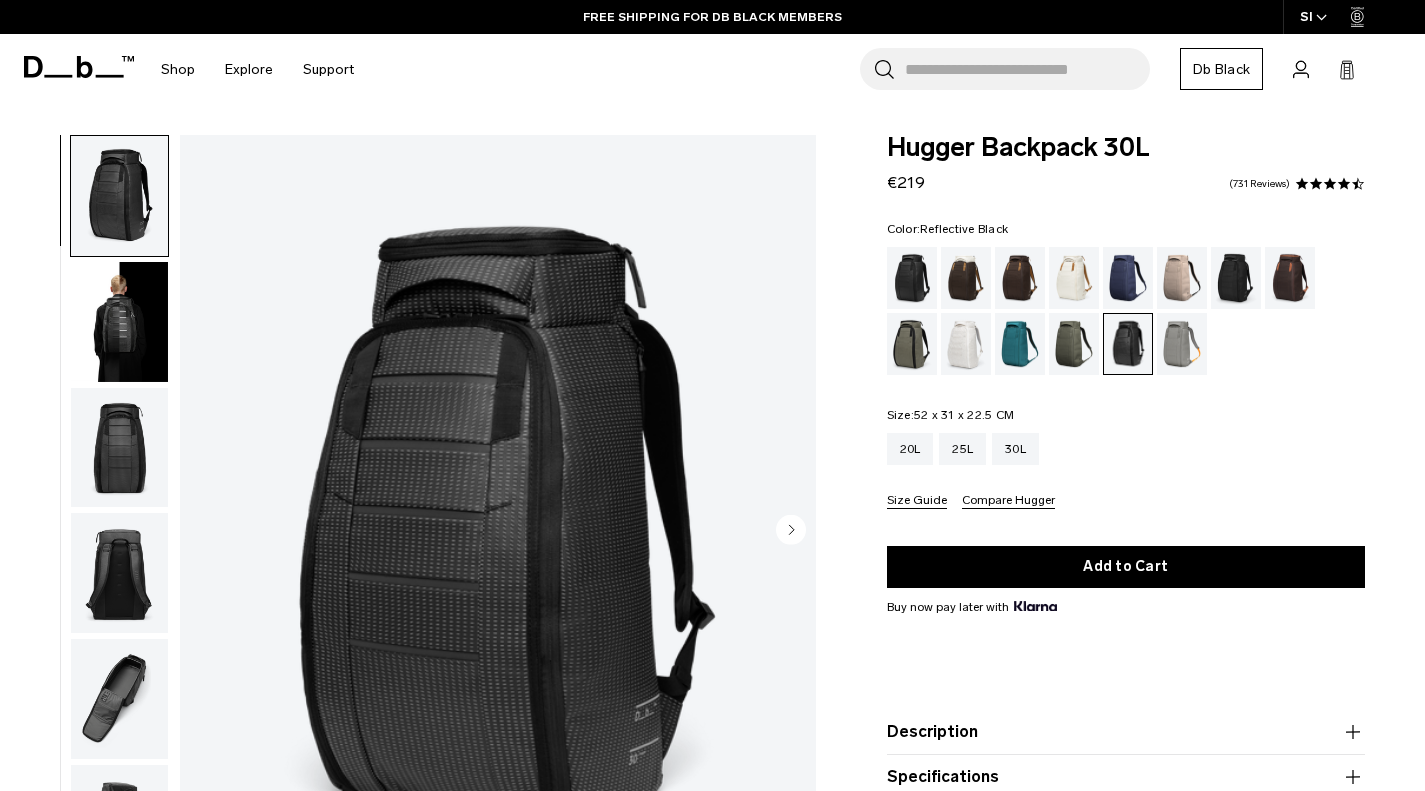 scroll, scrollTop: 0, scrollLeft: 0, axis: both 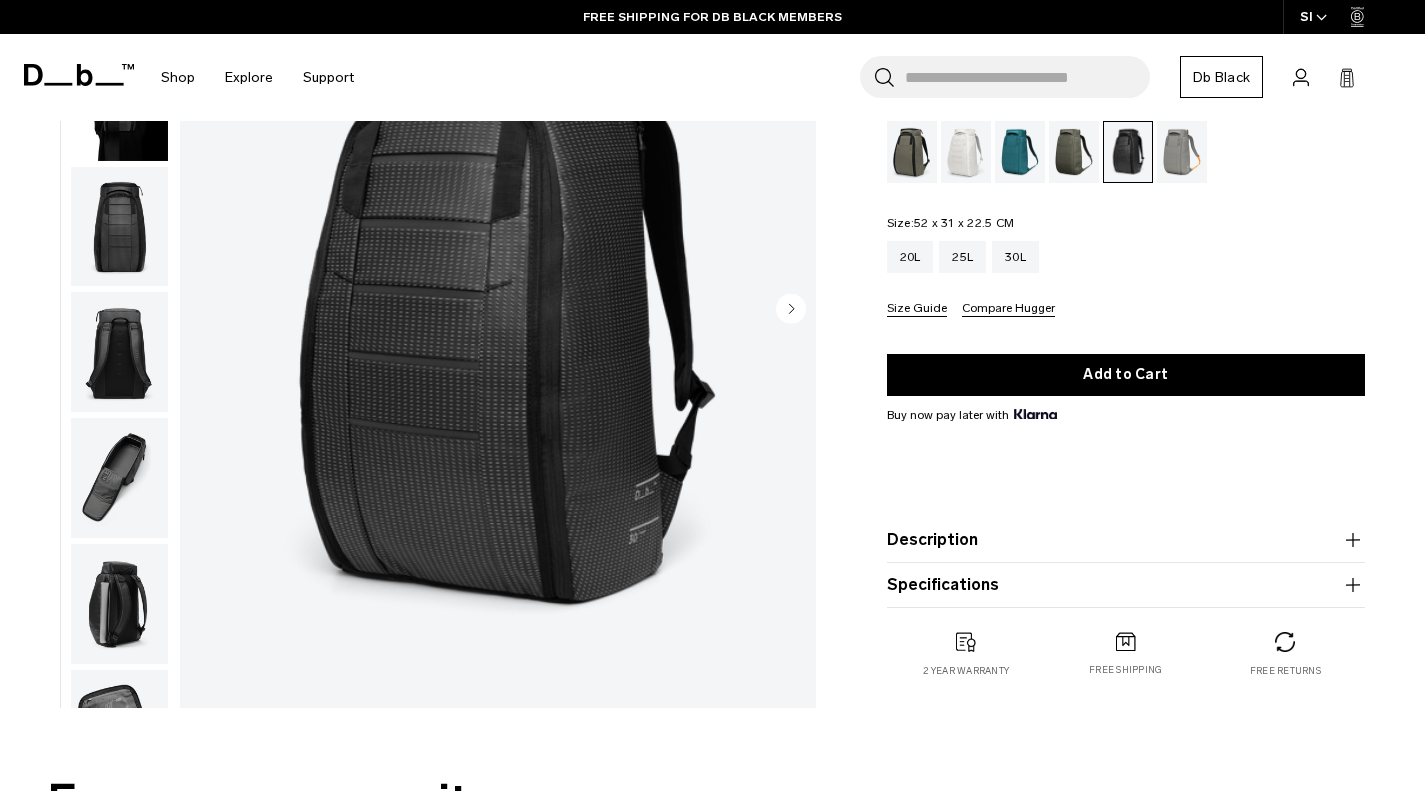 click at bounding box center (119, 478) 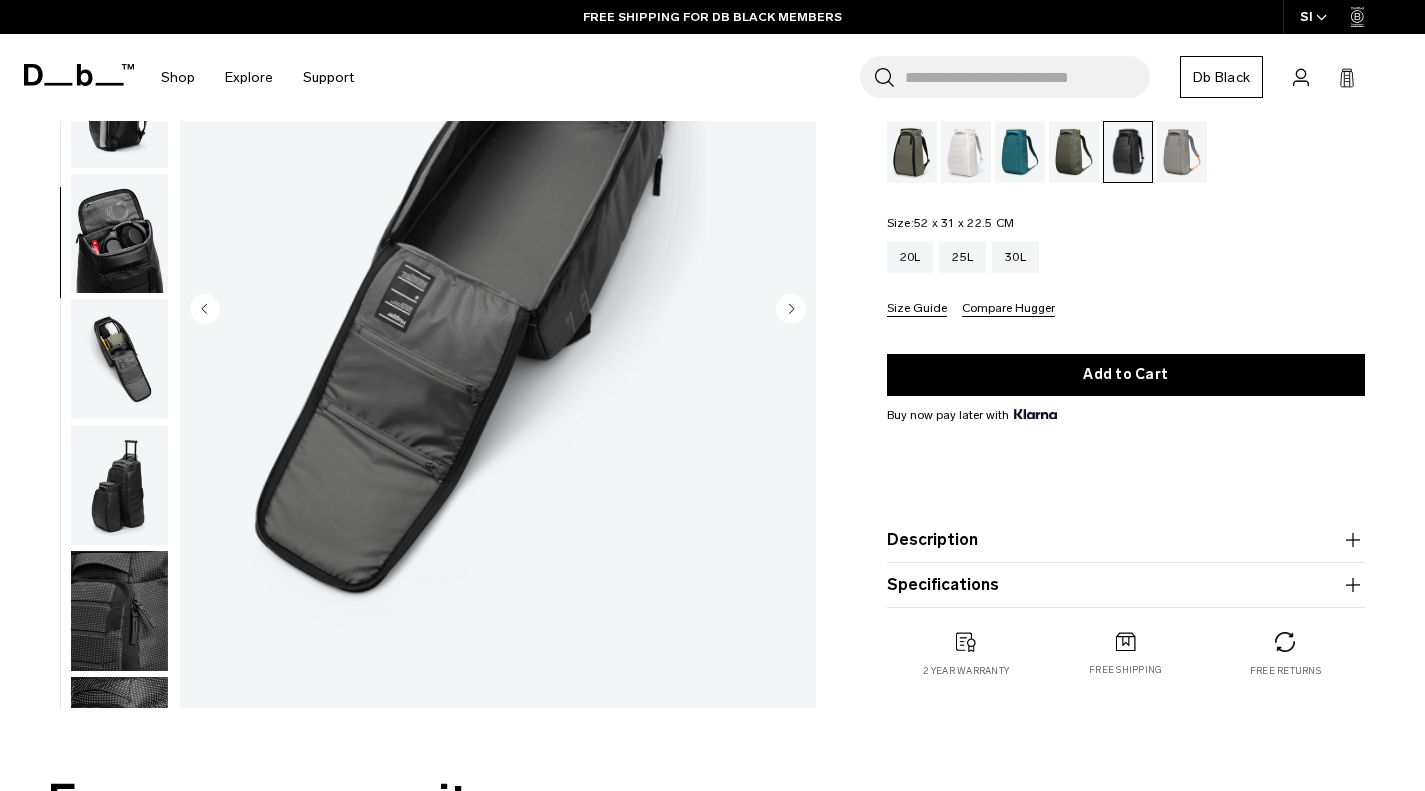 scroll, scrollTop: 503, scrollLeft: 0, axis: vertical 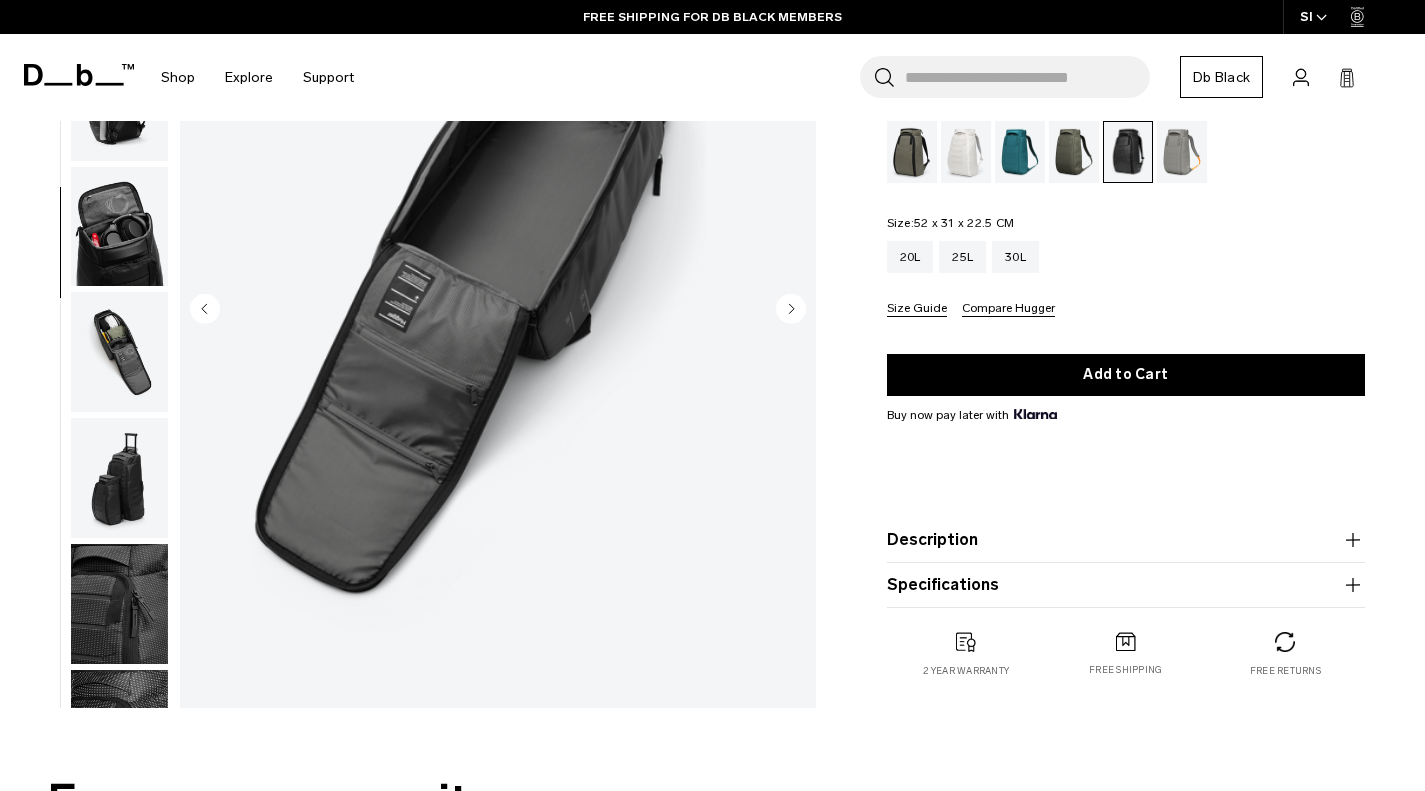 click at bounding box center (119, 352) 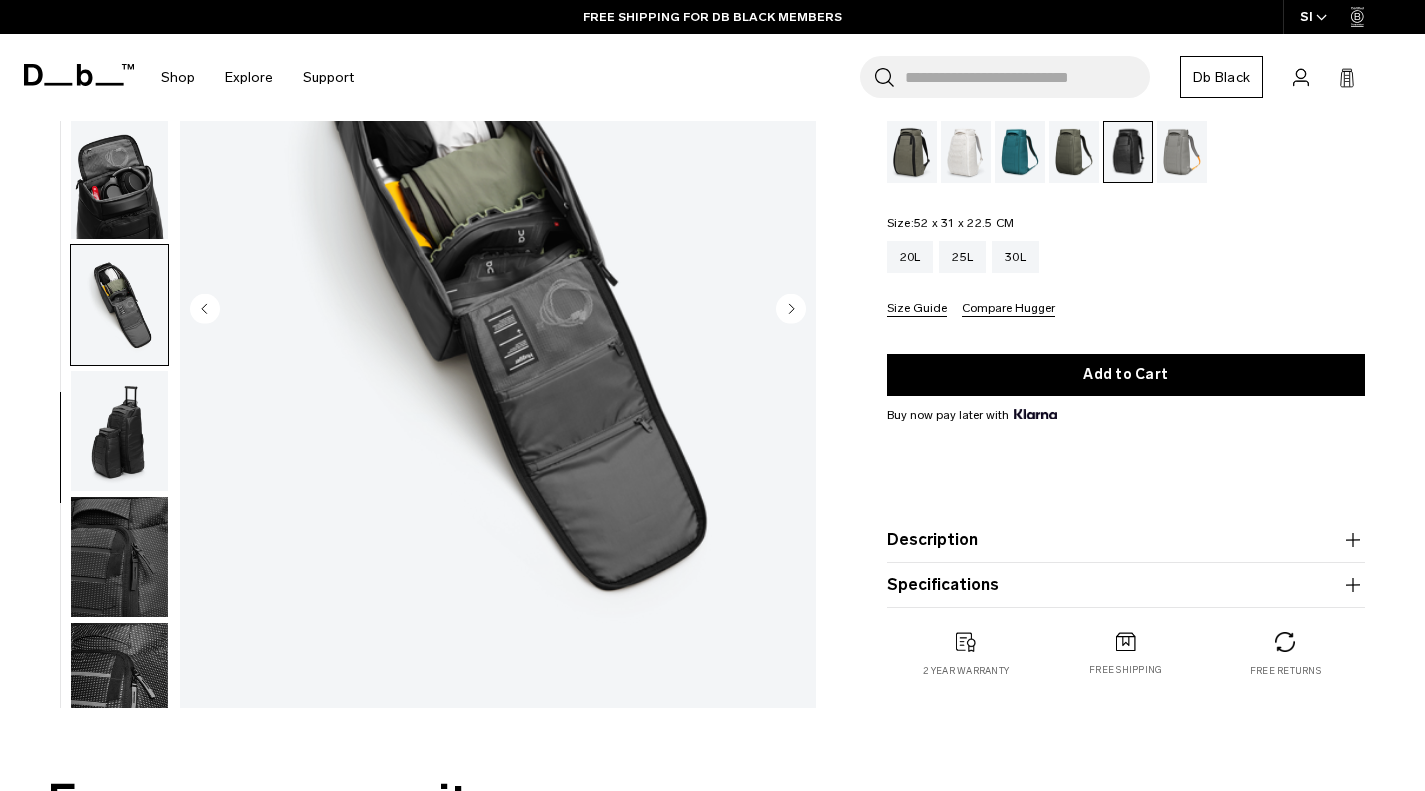 scroll, scrollTop: 585, scrollLeft: 0, axis: vertical 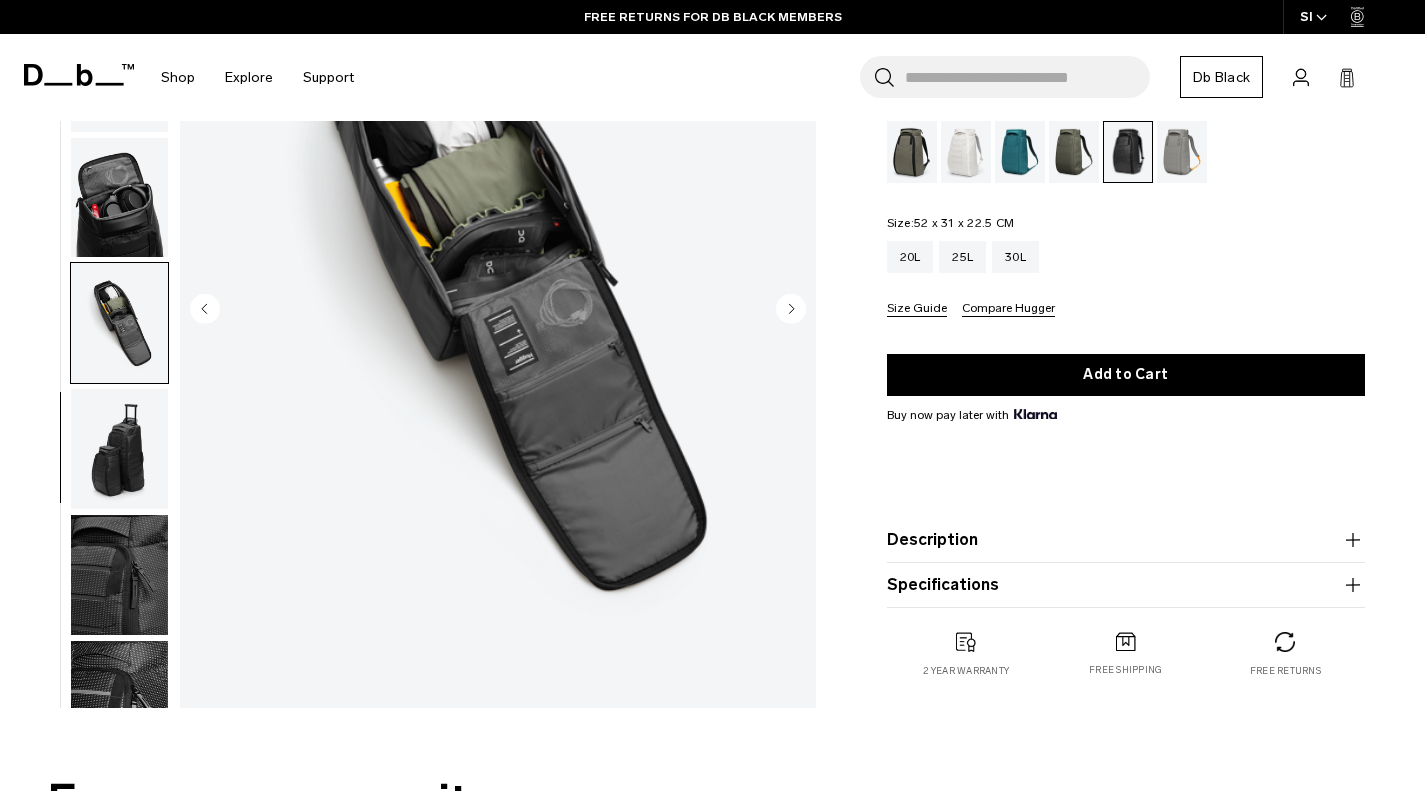 click at bounding box center (119, 575) 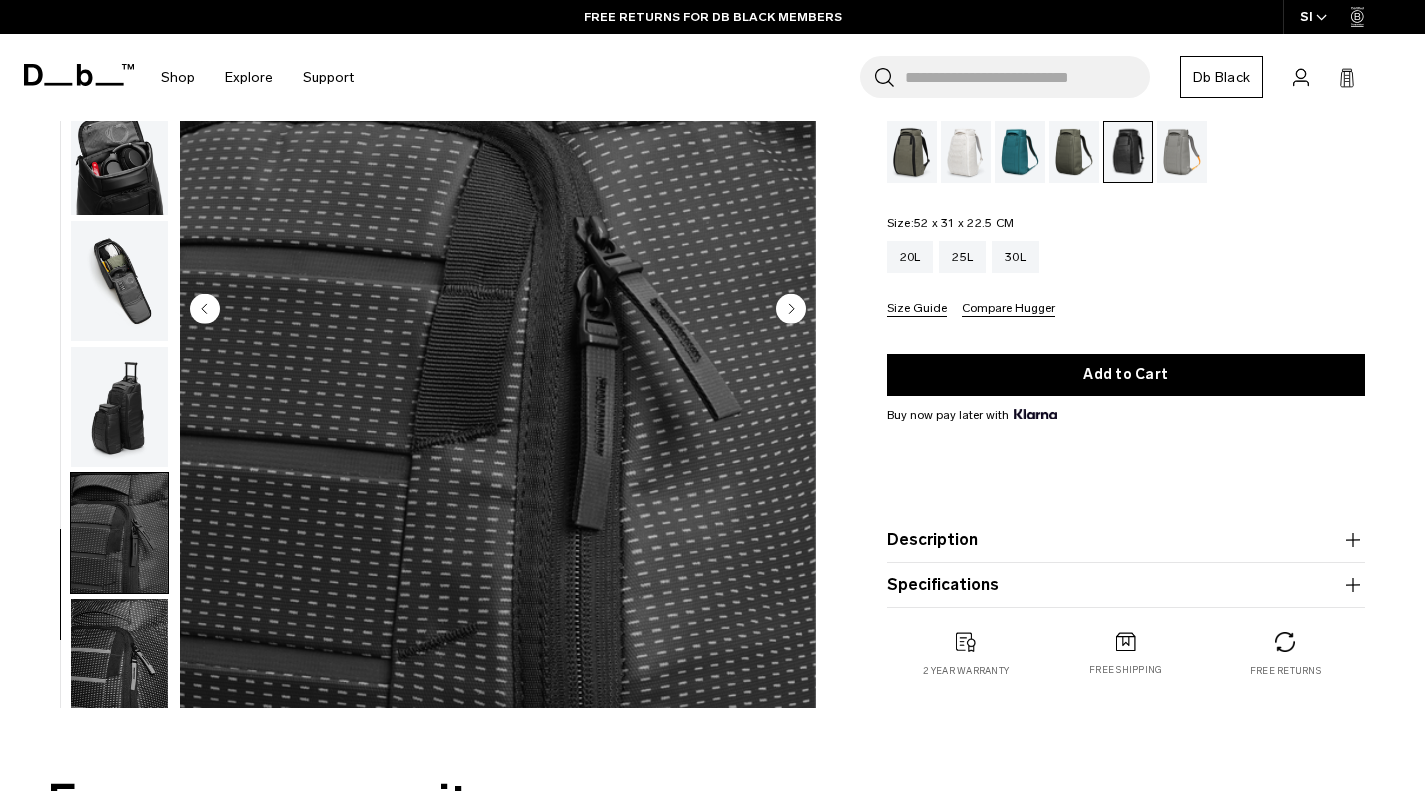 scroll, scrollTop: 585, scrollLeft: 0, axis: vertical 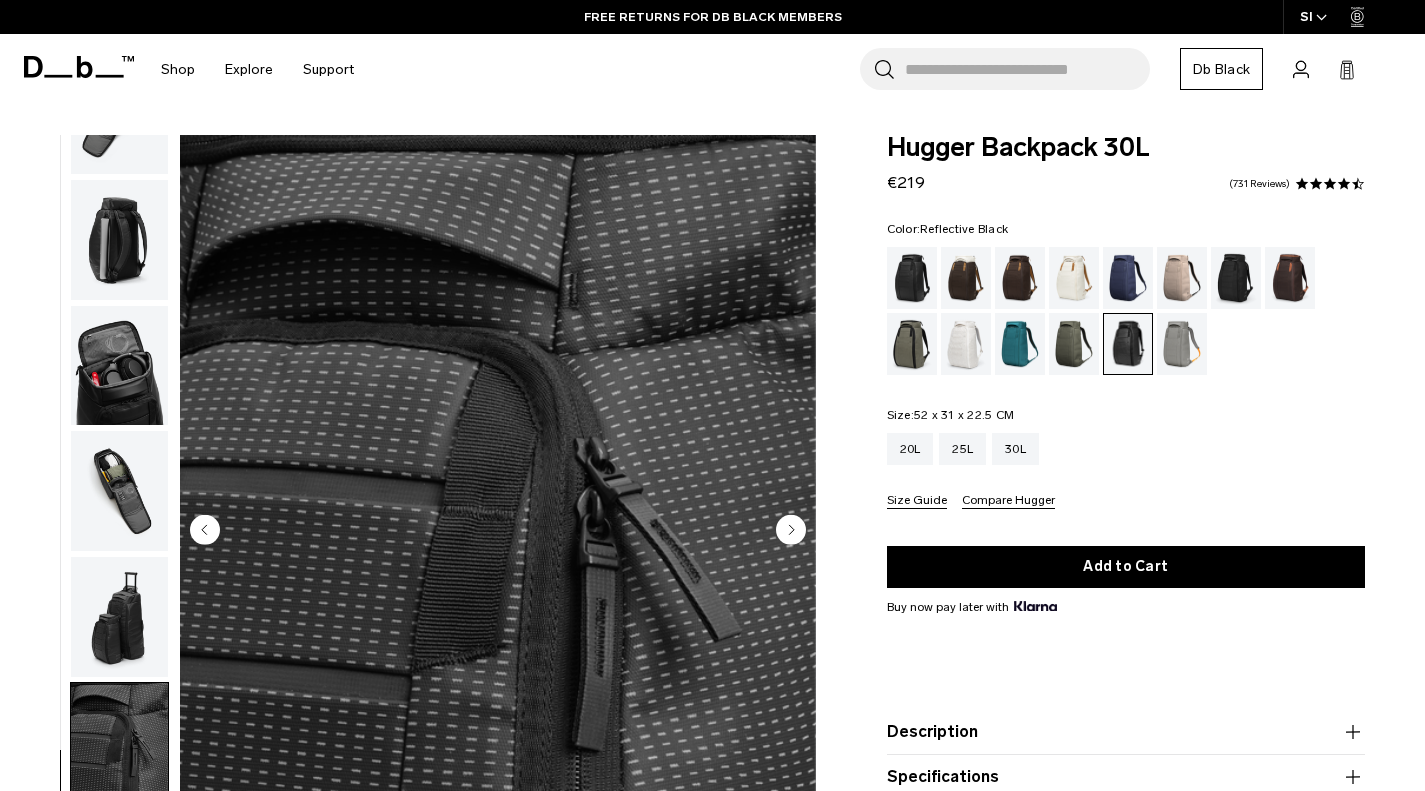 click at bounding box center (119, 366) 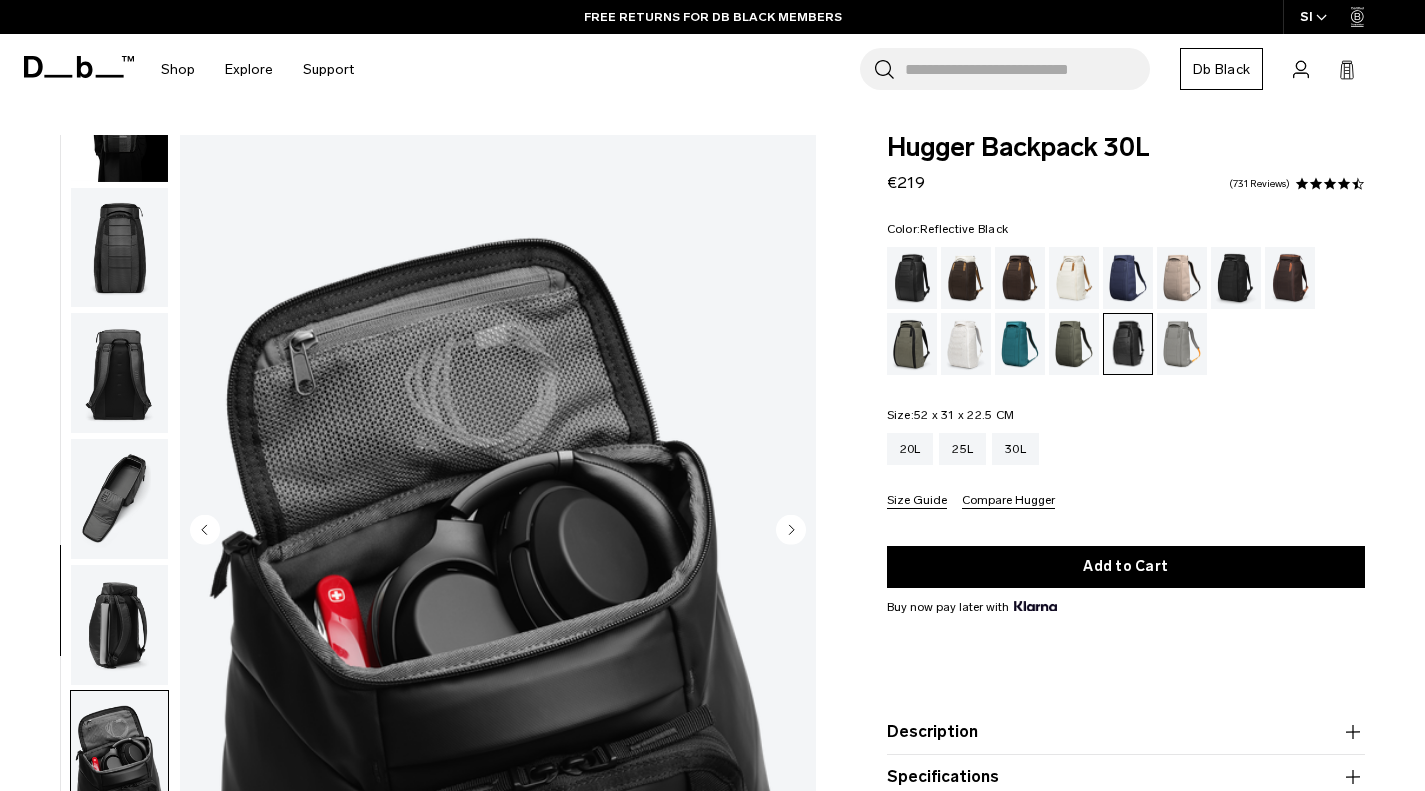scroll, scrollTop: 0, scrollLeft: 0, axis: both 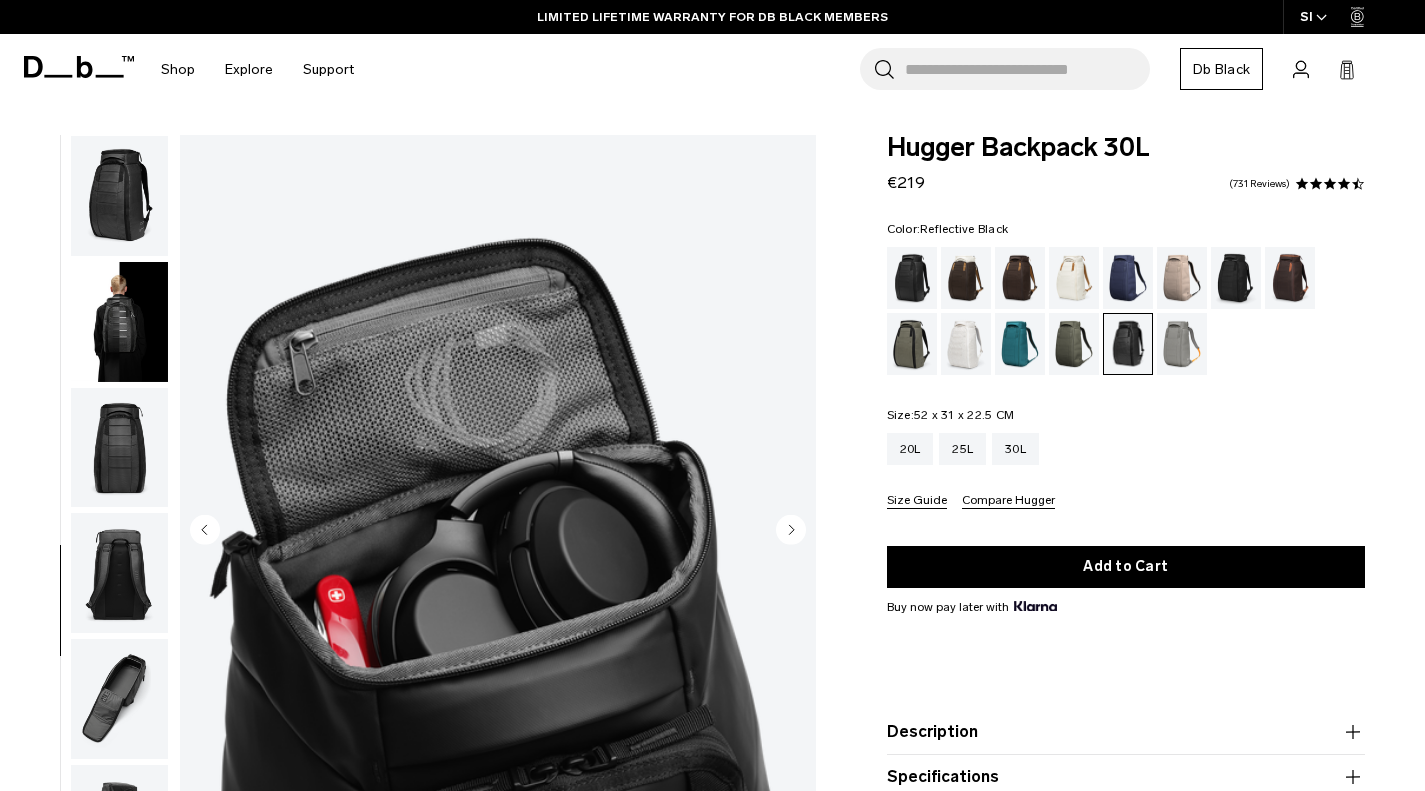 click at bounding box center [119, 196] 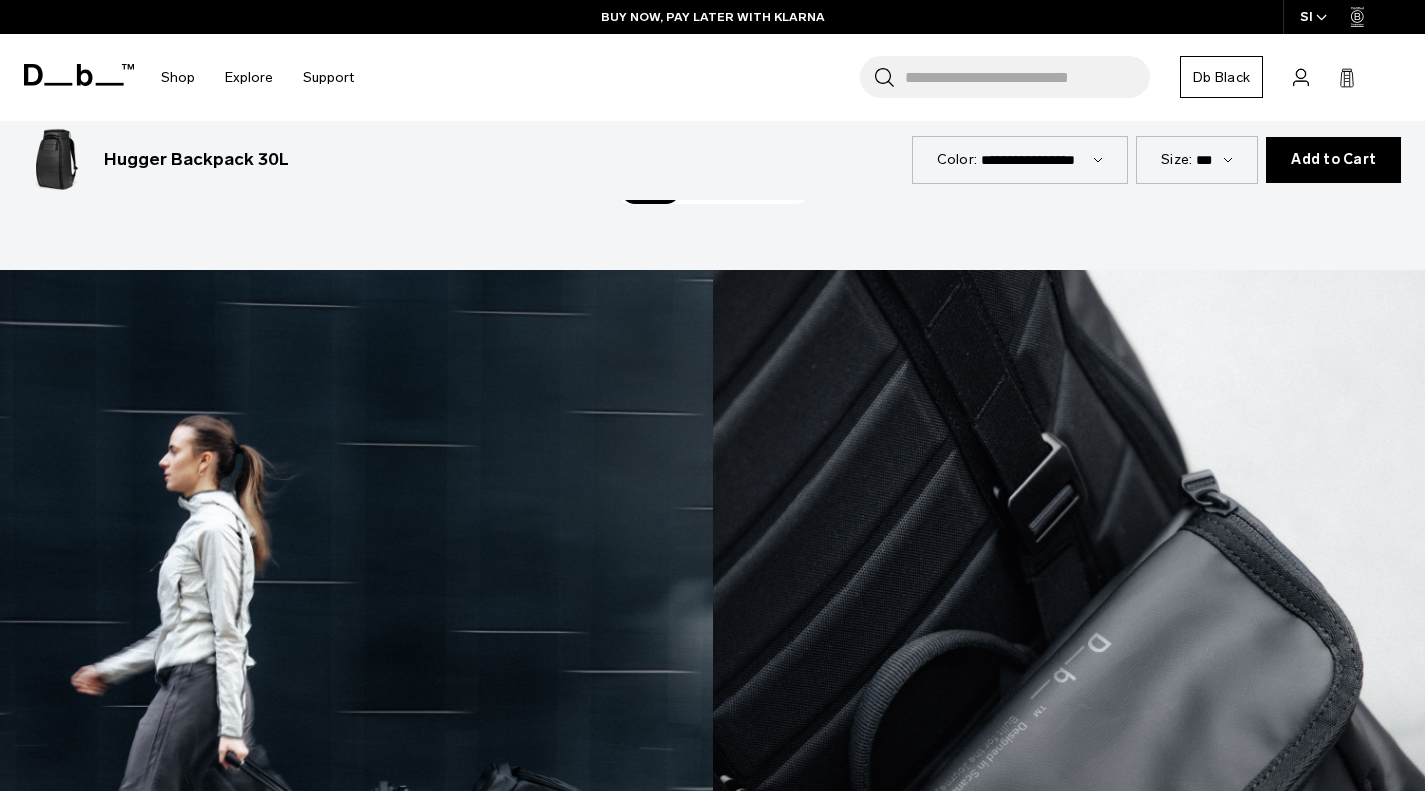 scroll, scrollTop: 2930, scrollLeft: 0, axis: vertical 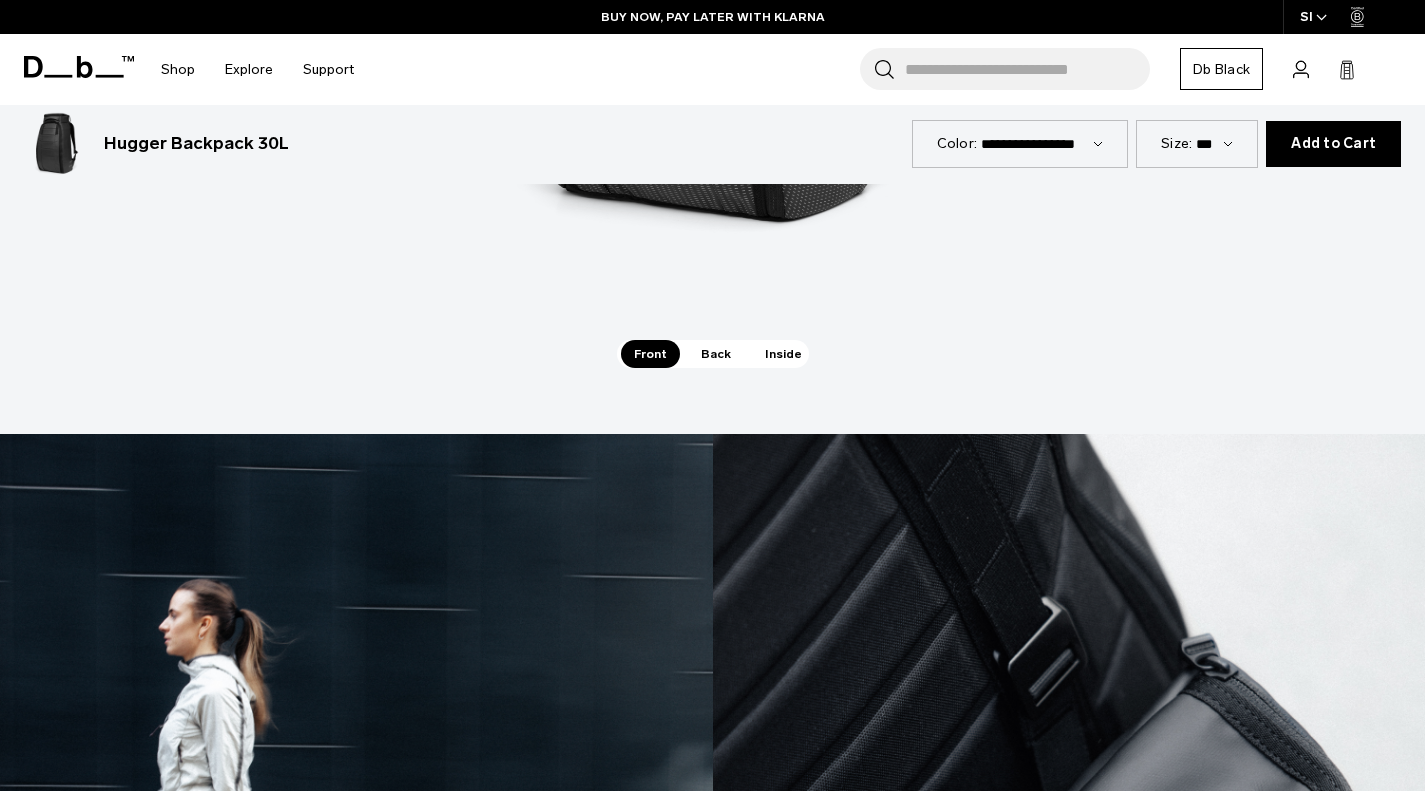click on "Inside" at bounding box center [783, 354] 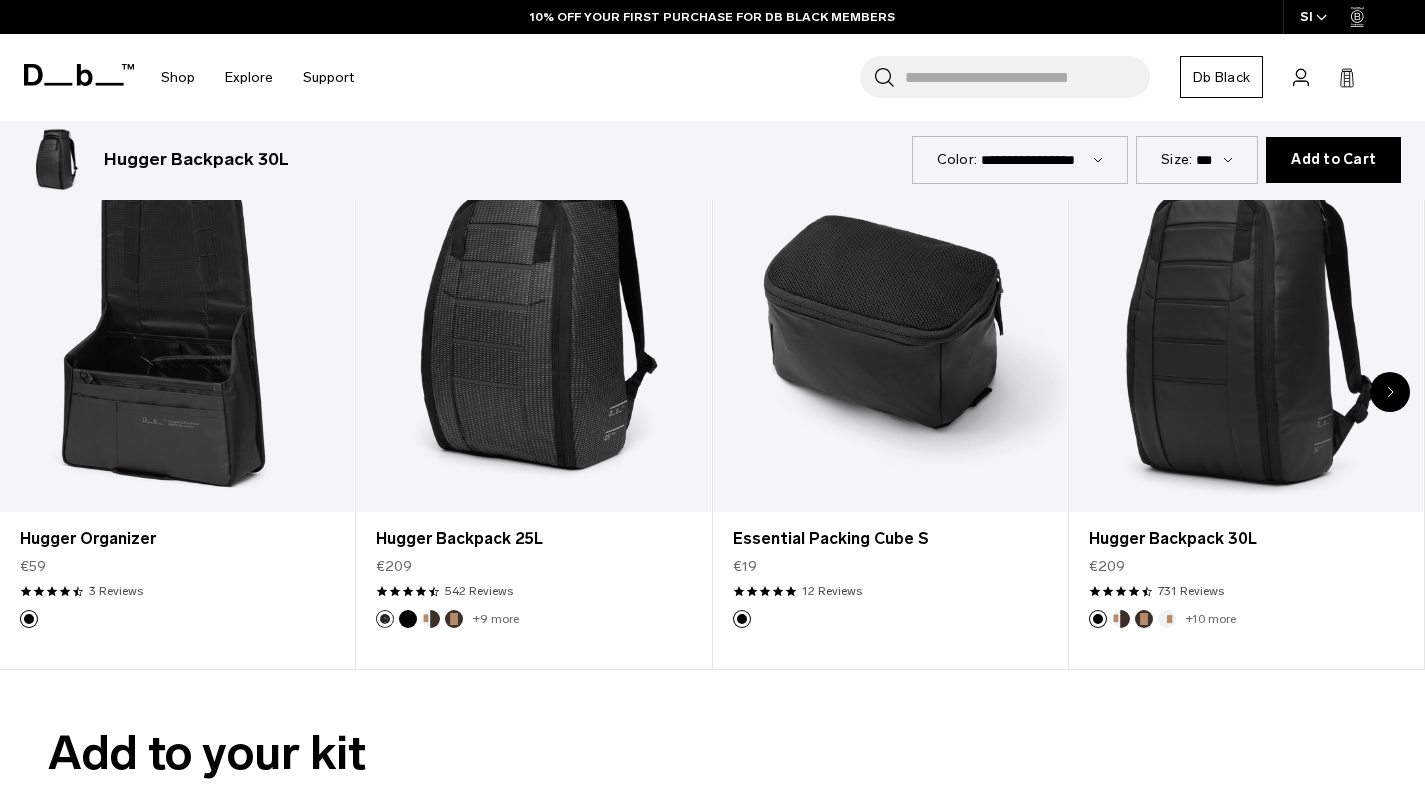scroll, scrollTop: 5024, scrollLeft: 0, axis: vertical 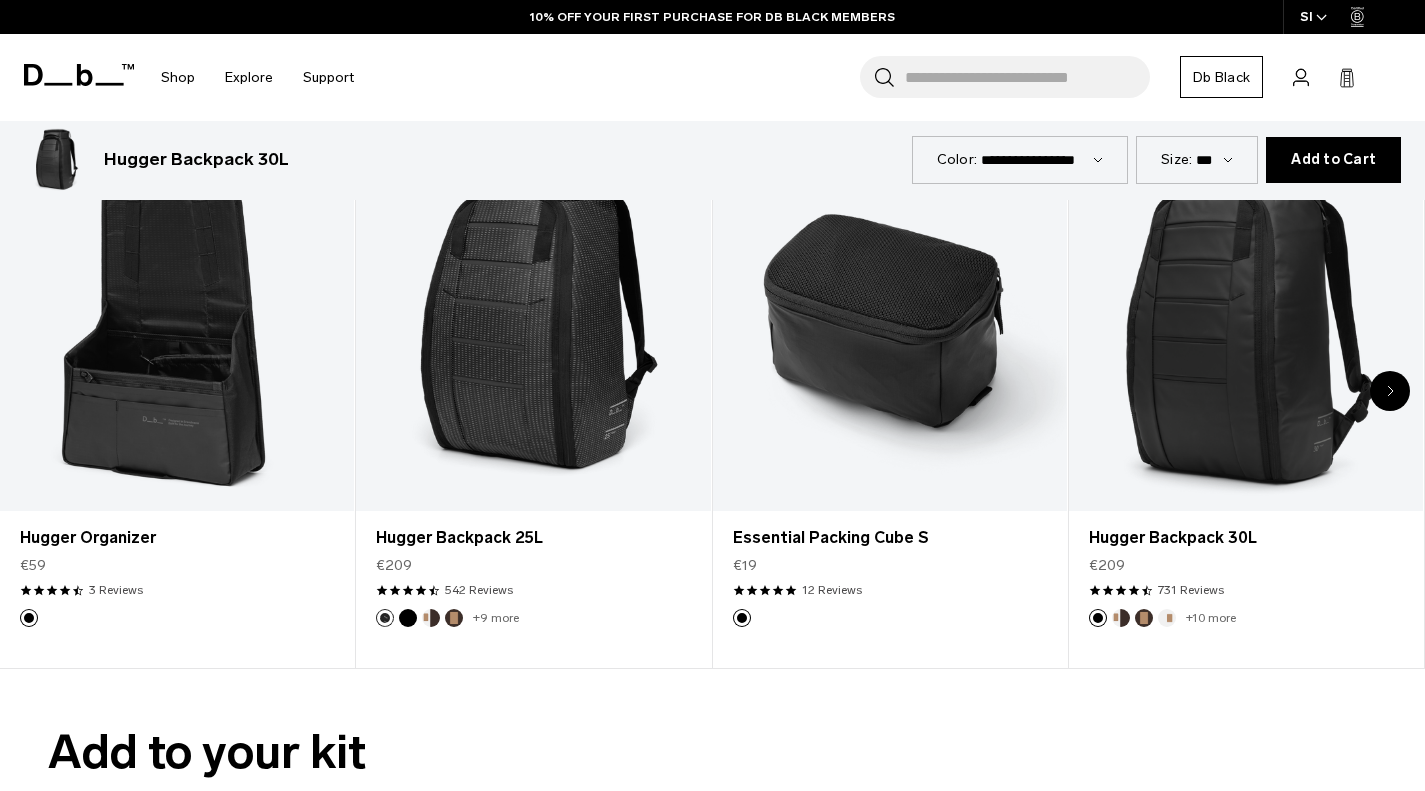 click at bounding box center [177, 314] 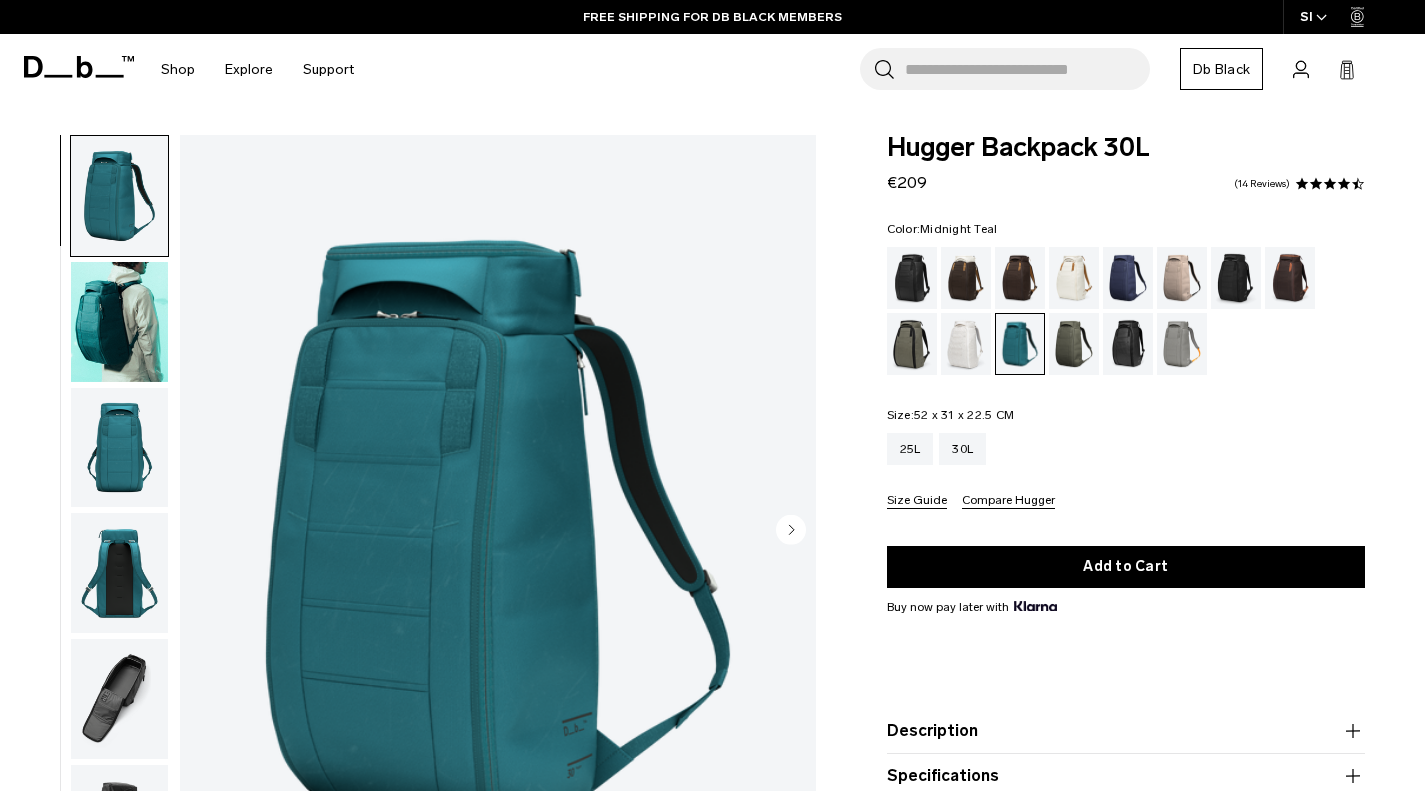scroll, scrollTop: 0, scrollLeft: 0, axis: both 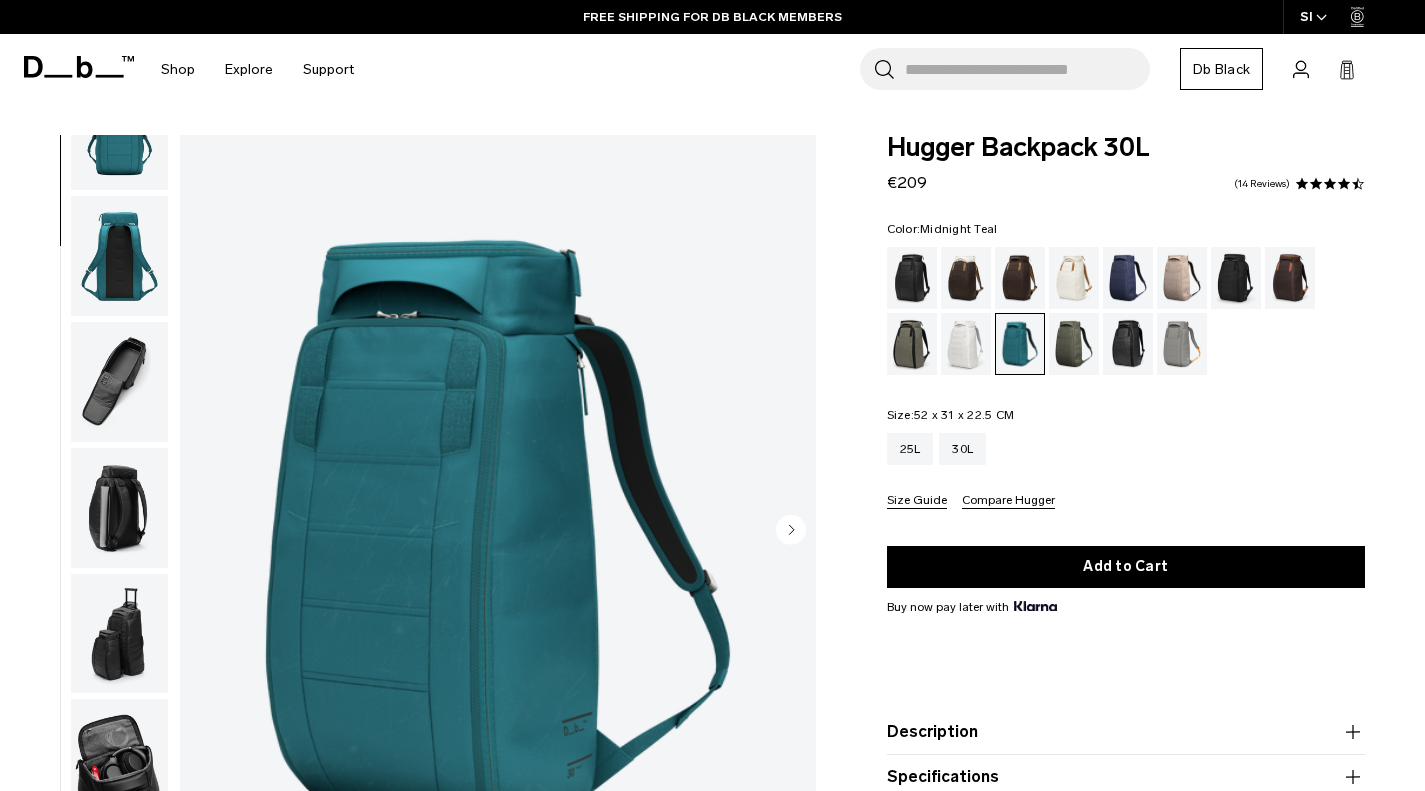 click at bounding box center (119, 508) 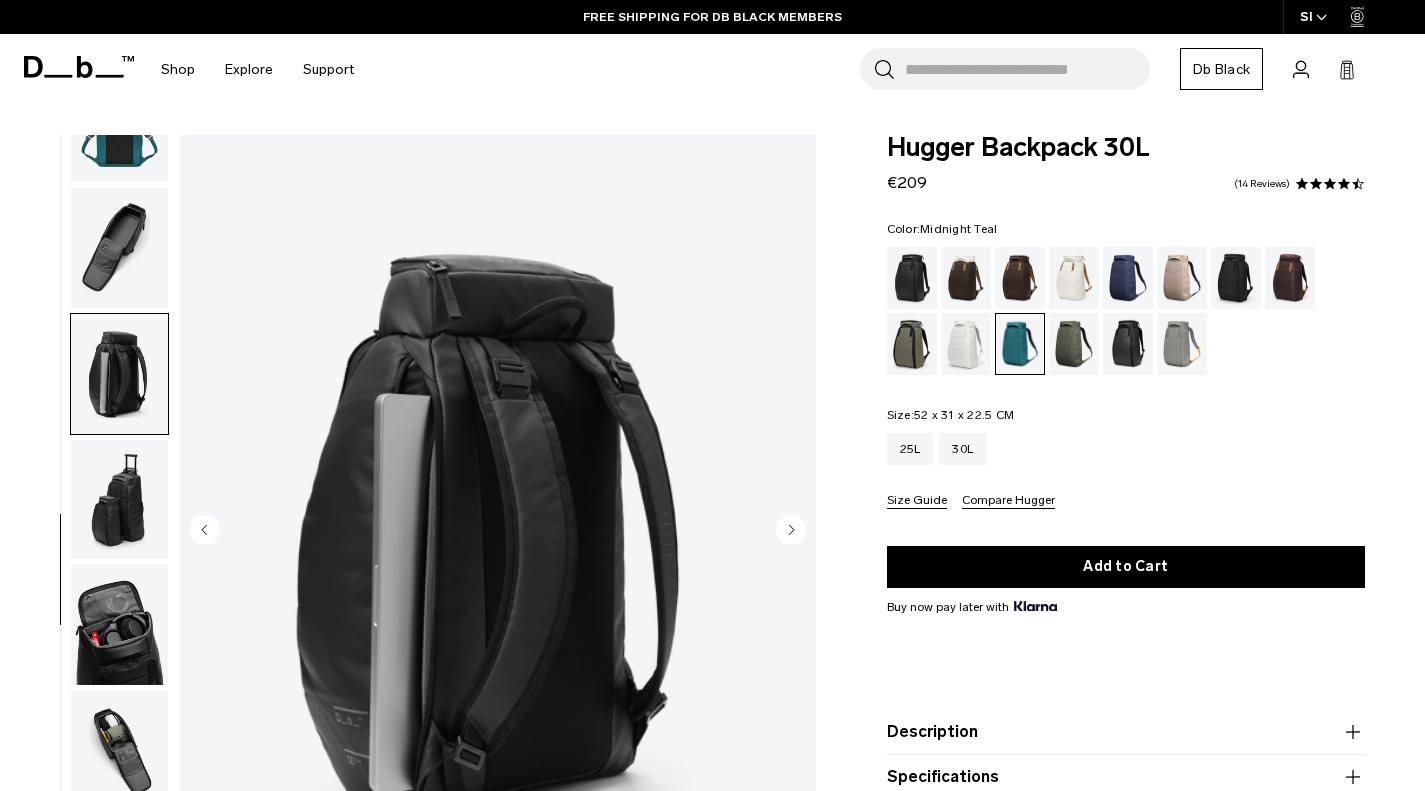 scroll, scrollTop: 460, scrollLeft: 0, axis: vertical 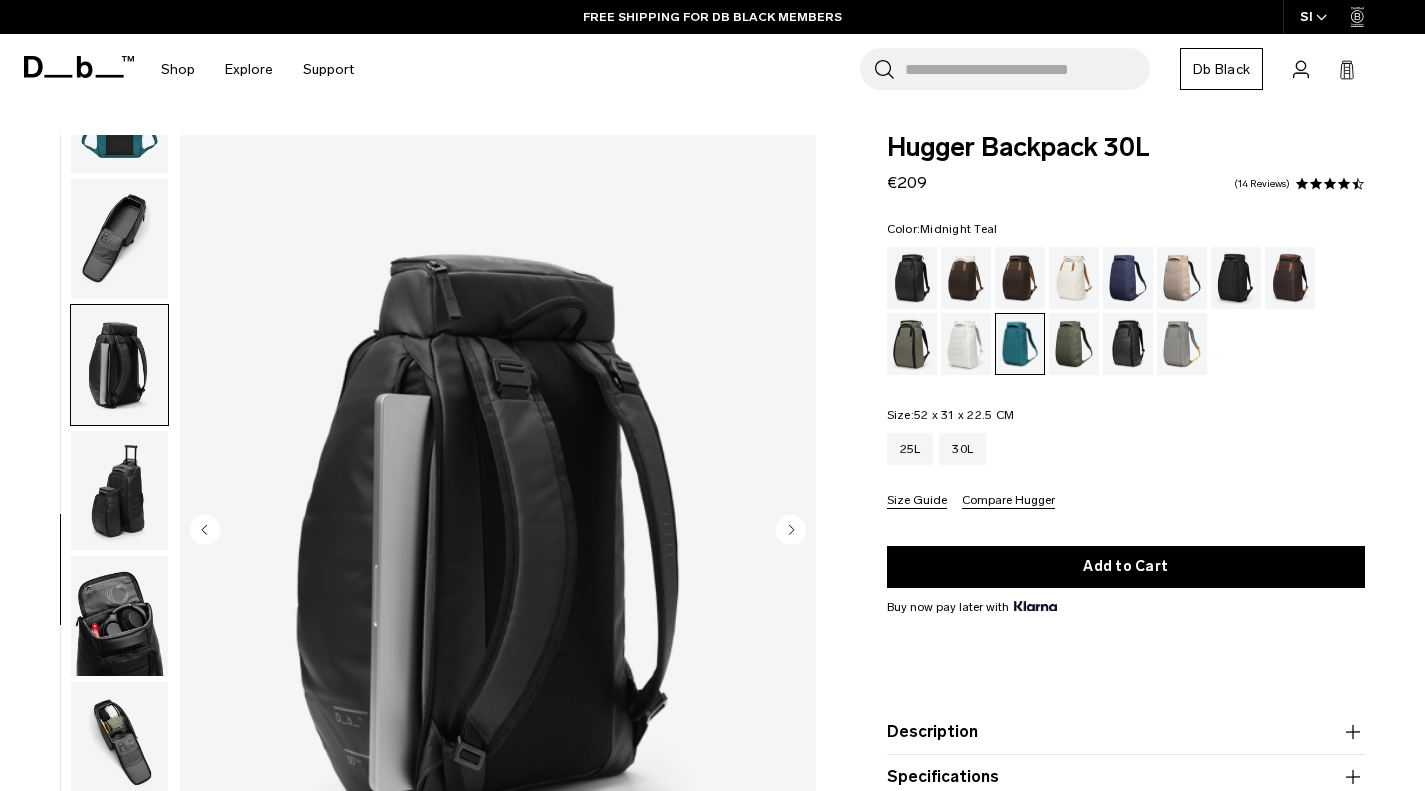 click at bounding box center (119, 239) 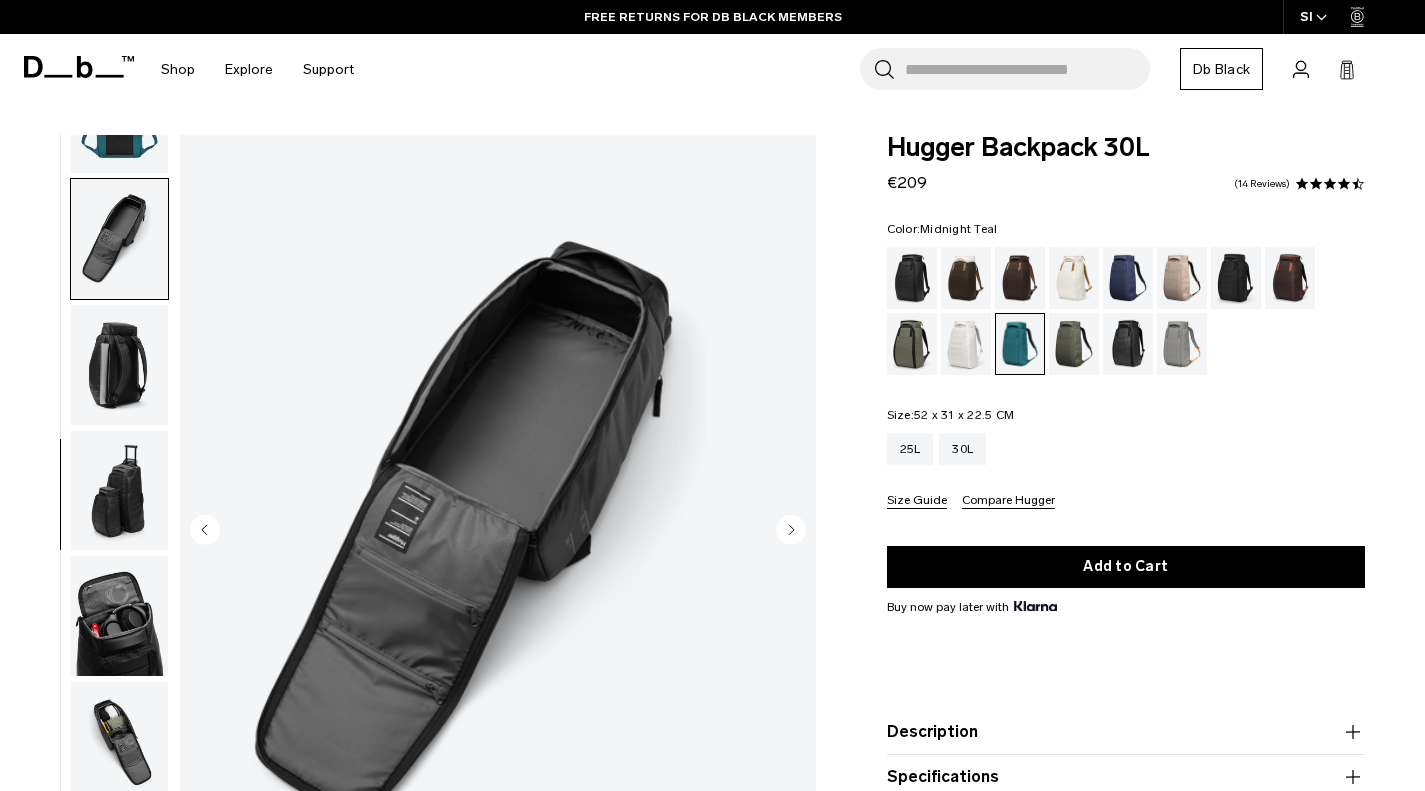 click at bounding box center (119, 365) 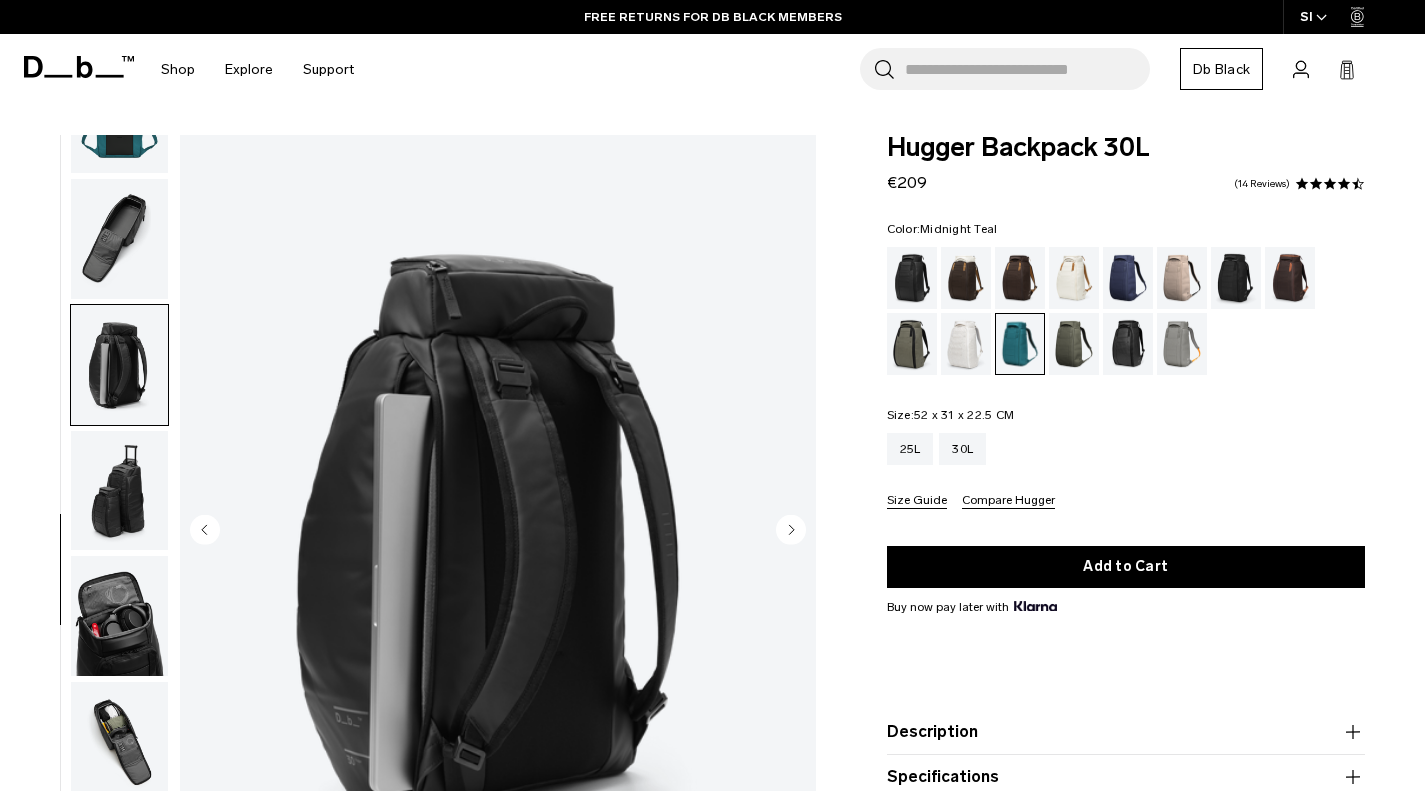 scroll, scrollTop: 333, scrollLeft: 0, axis: vertical 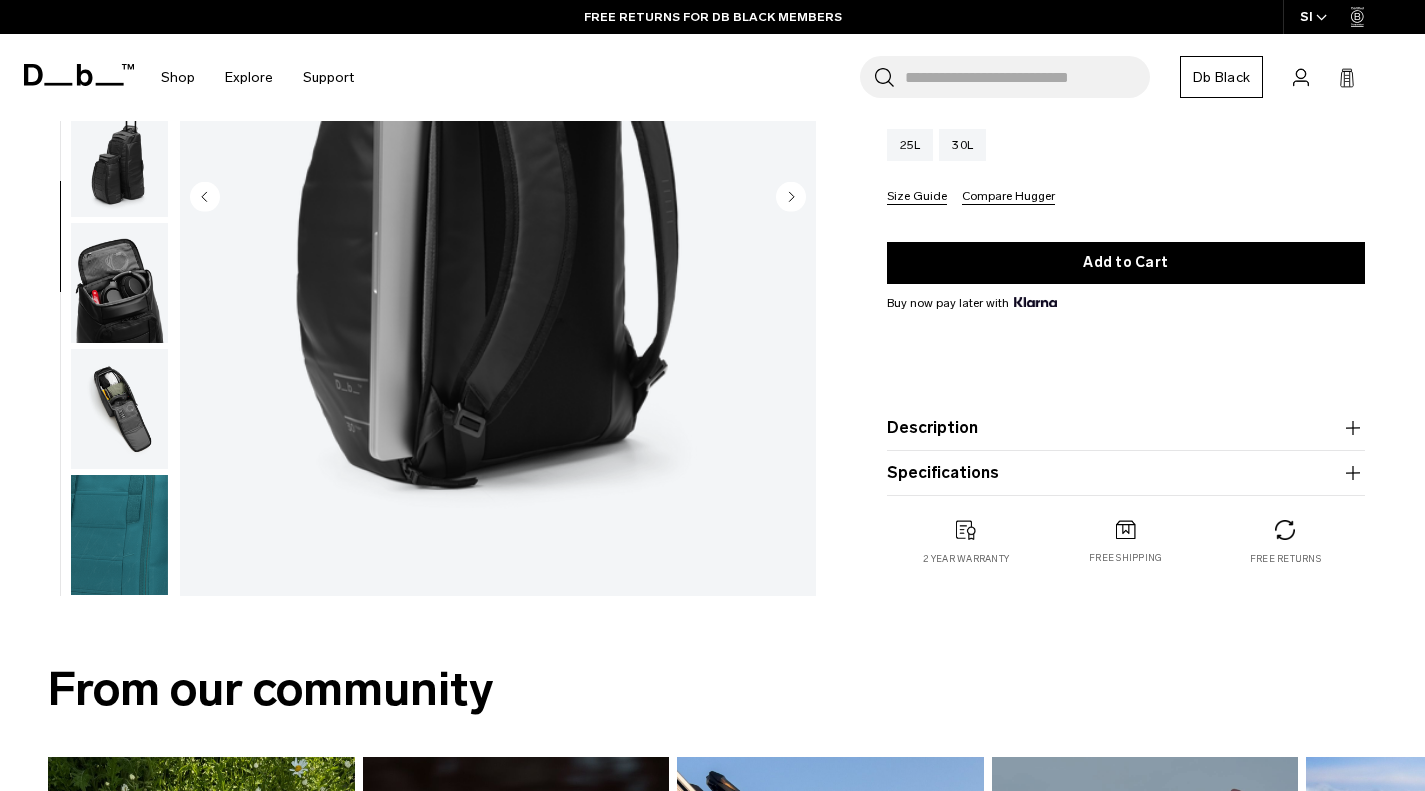click on "Specifications" at bounding box center [1126, 473] 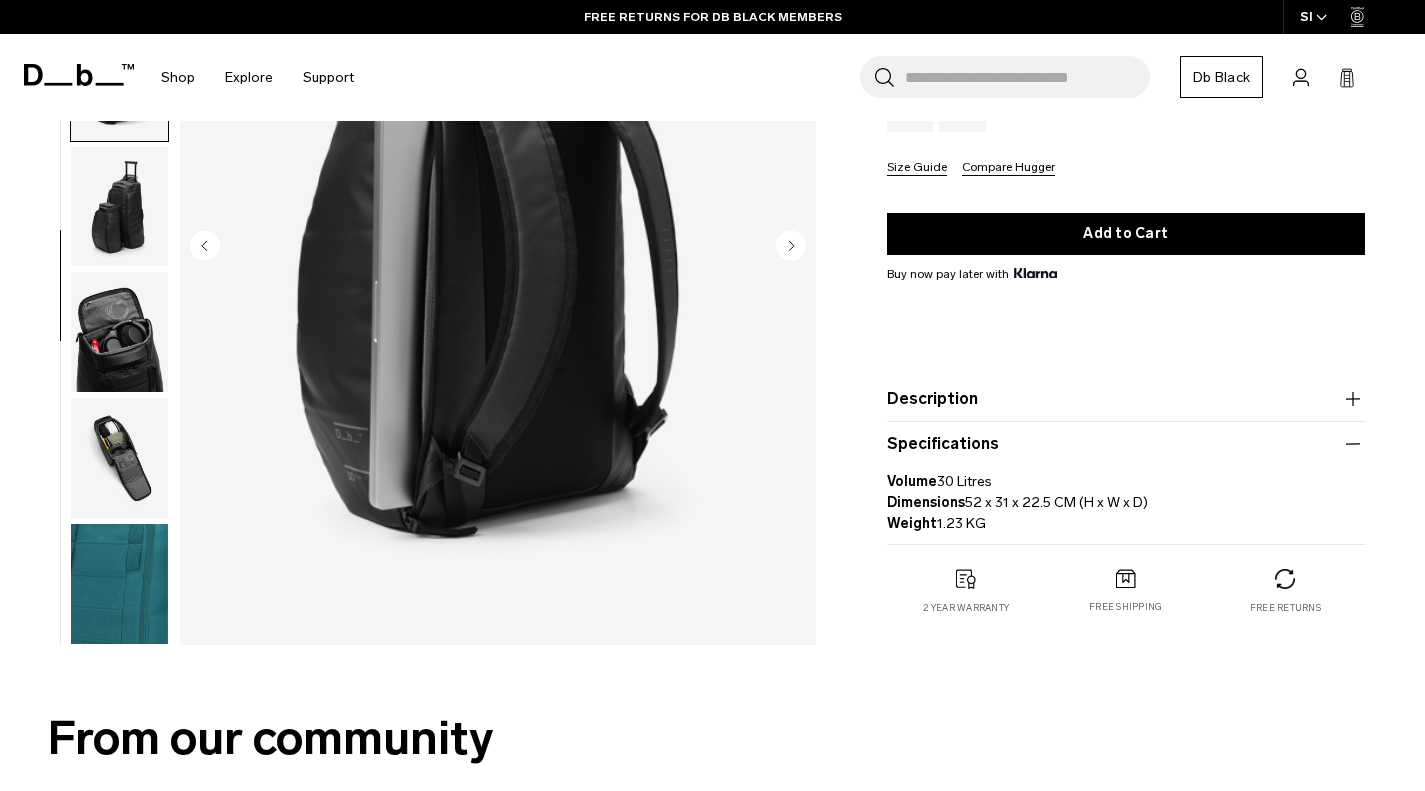 click on "Description
Even the best-selling Hugger backpack isn’t immune to reimagination. We’ve cleaned up the exterior of the new Hugger for a more streamlined, stealth look. Improvements include the shortening of the Hook-Up System™ webbing, additional internal pockets, and improved shoulder straps for a more ergonomic fit. Updated to be slightly narrower than its predecessor, the Hugger 30L still offers the same spacious capacity. The laptop pocket fits up to a 16” MacBook Pro. Read more about the new dimensions in the size guide above. ✓ New, clean stealth design ✓ More comfortable, ergonomic fit ✓ Protects your things and holds its shape ✓ Redesigned using conscious or recycled materials where possible ✓ Hook-Up System™️ compatible" at bounding box center [1126, 399] 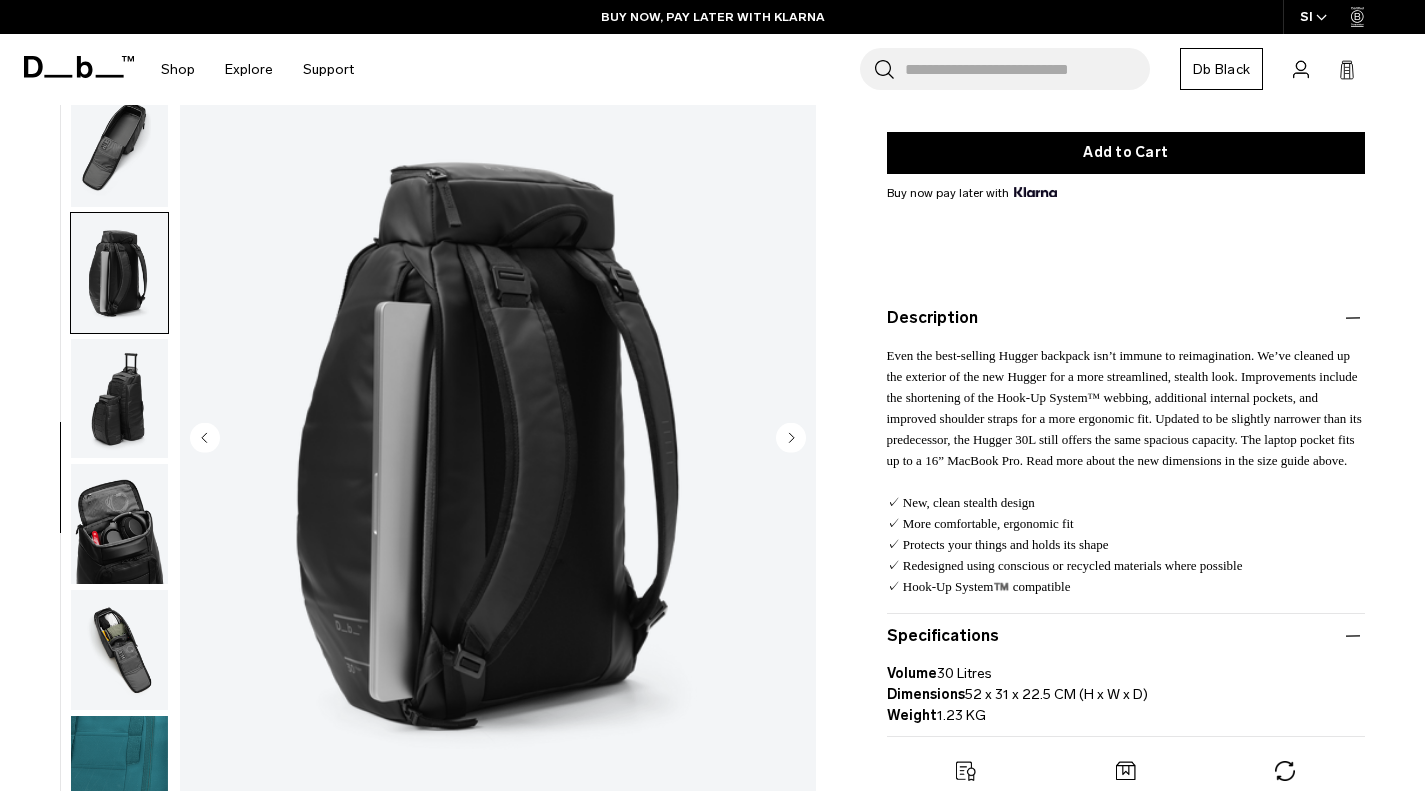 scroll, scrollTop: 413, scrollLeft: 0, axis: vertical 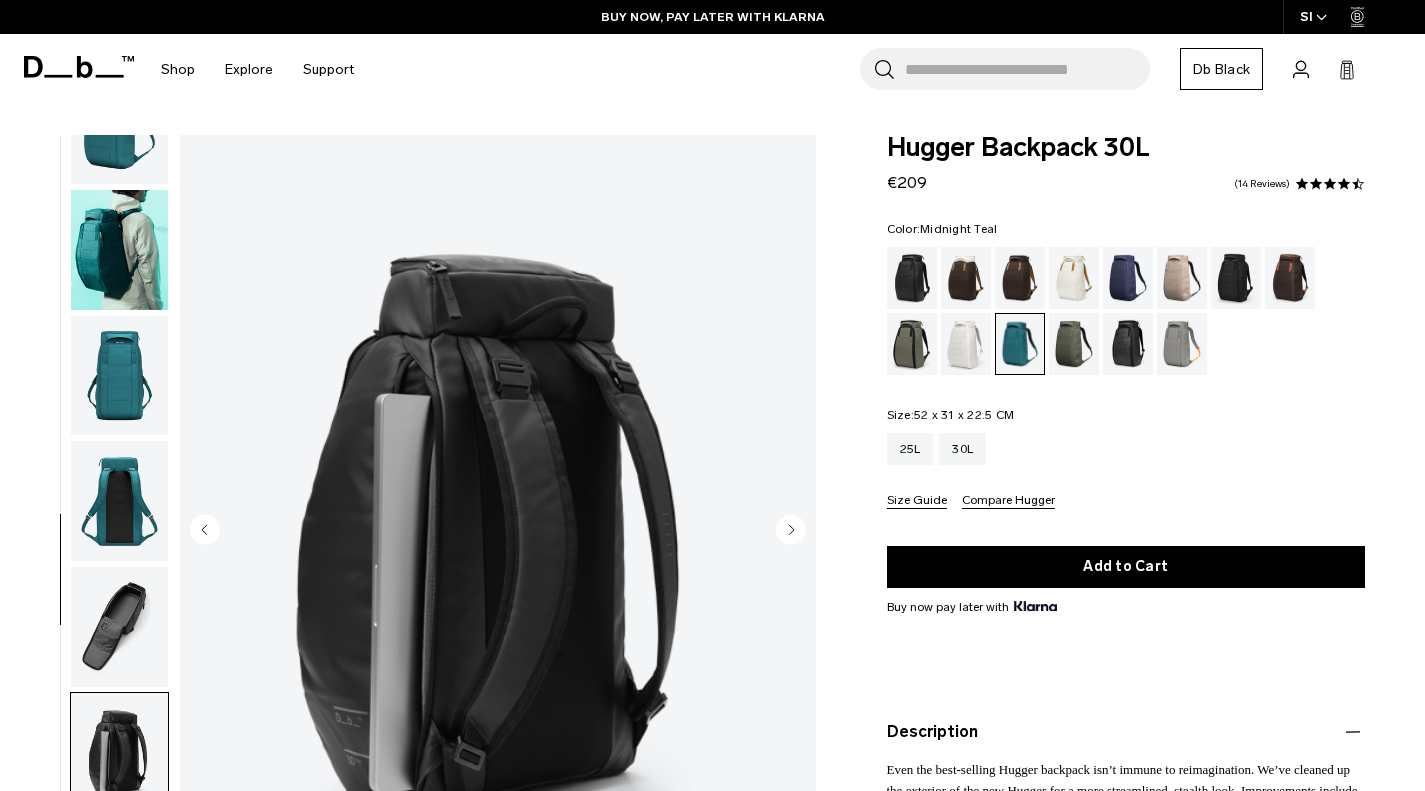 click at bounding box center [119, 376] 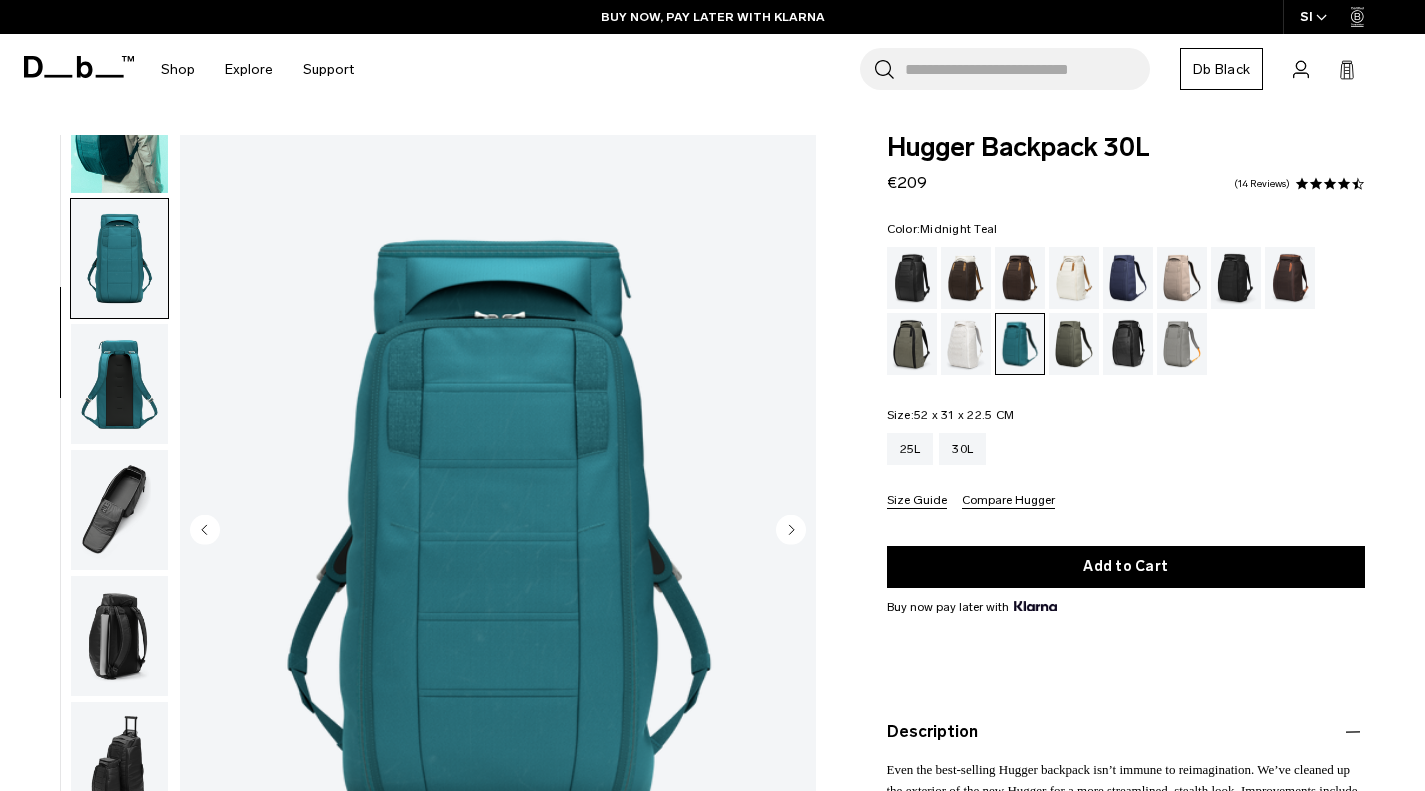scroll, scrollTop: 0, scrollLeft: 0, axis: both 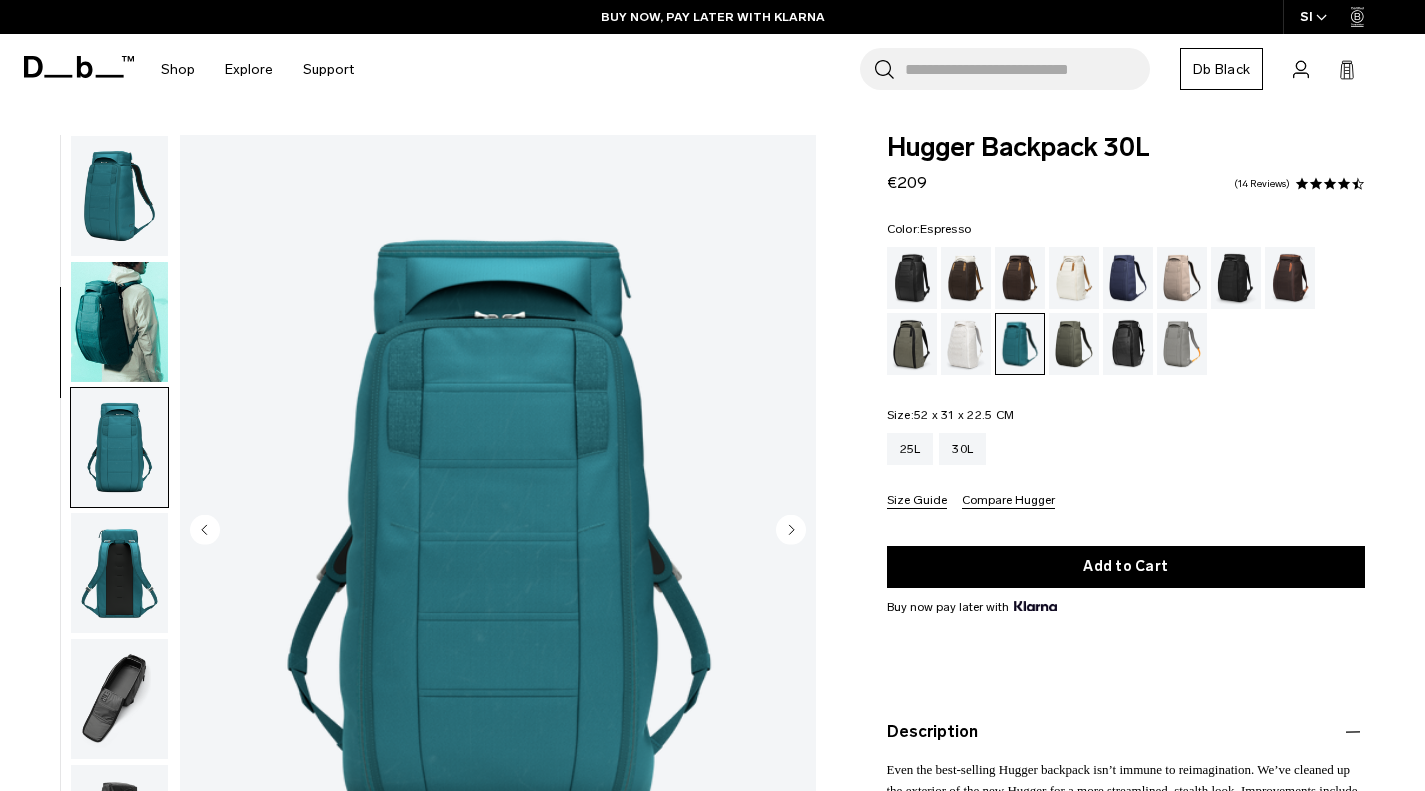 click at bounding box center (1020, 278) 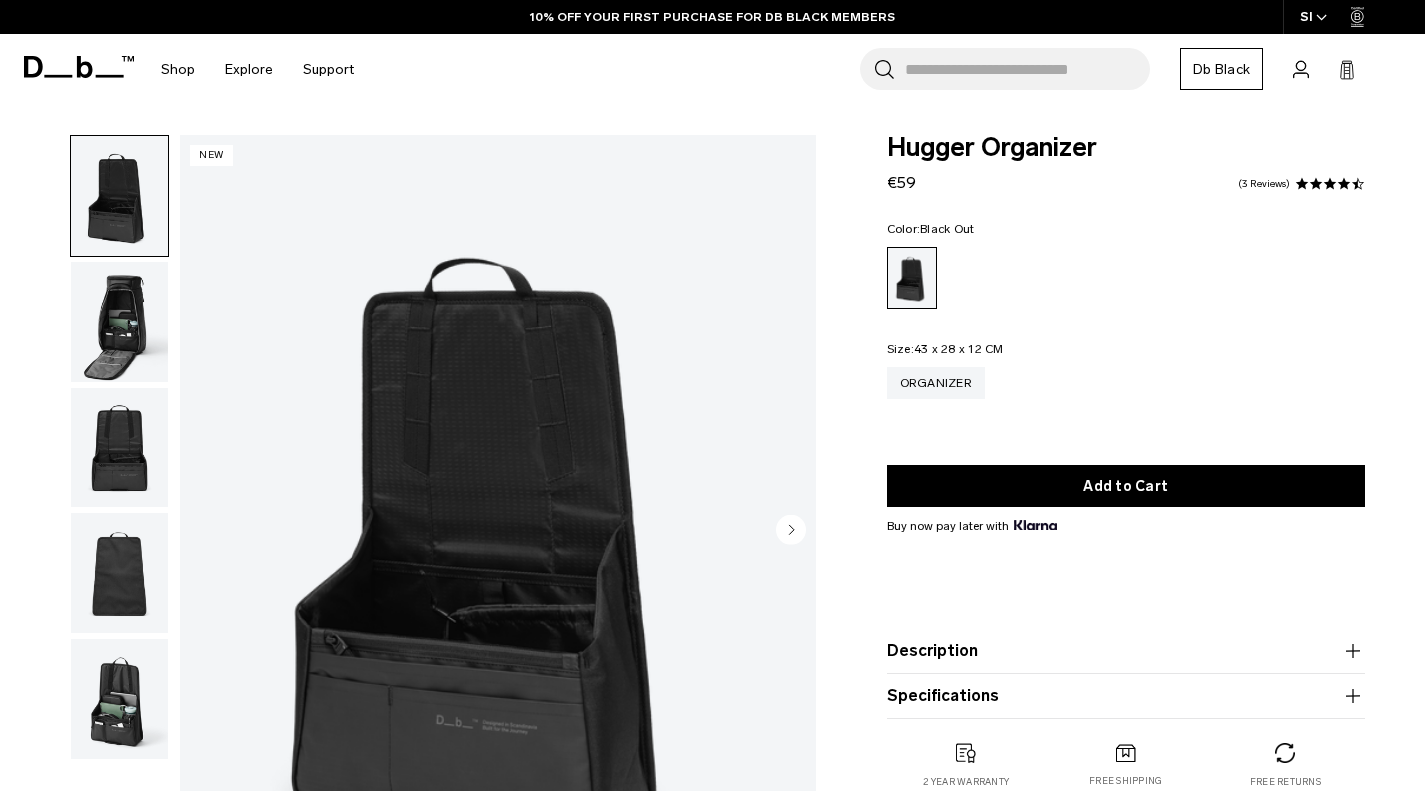 scroll, scrollTop: 203, scrollLeft: 0, axis: vertical 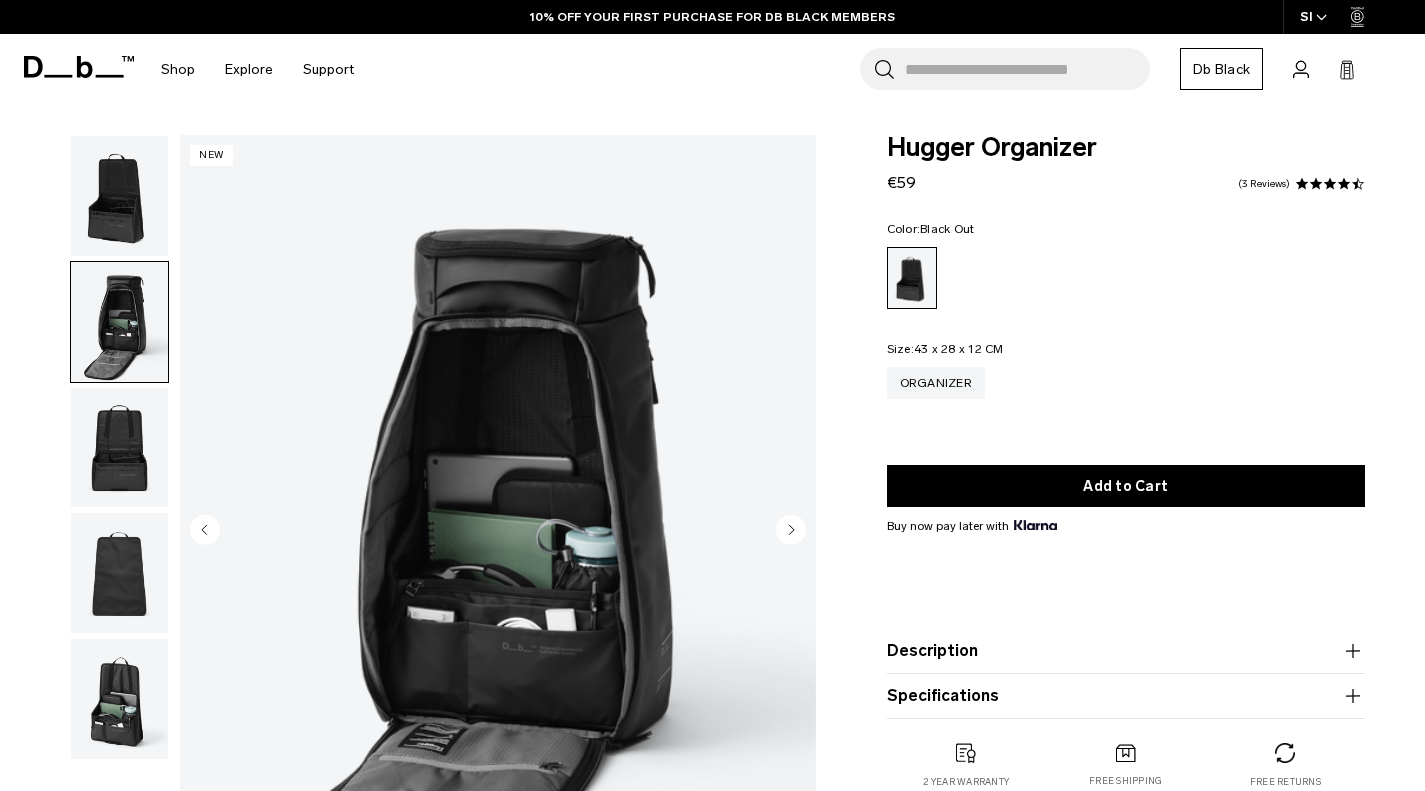 click at bounding box center (119, 196) 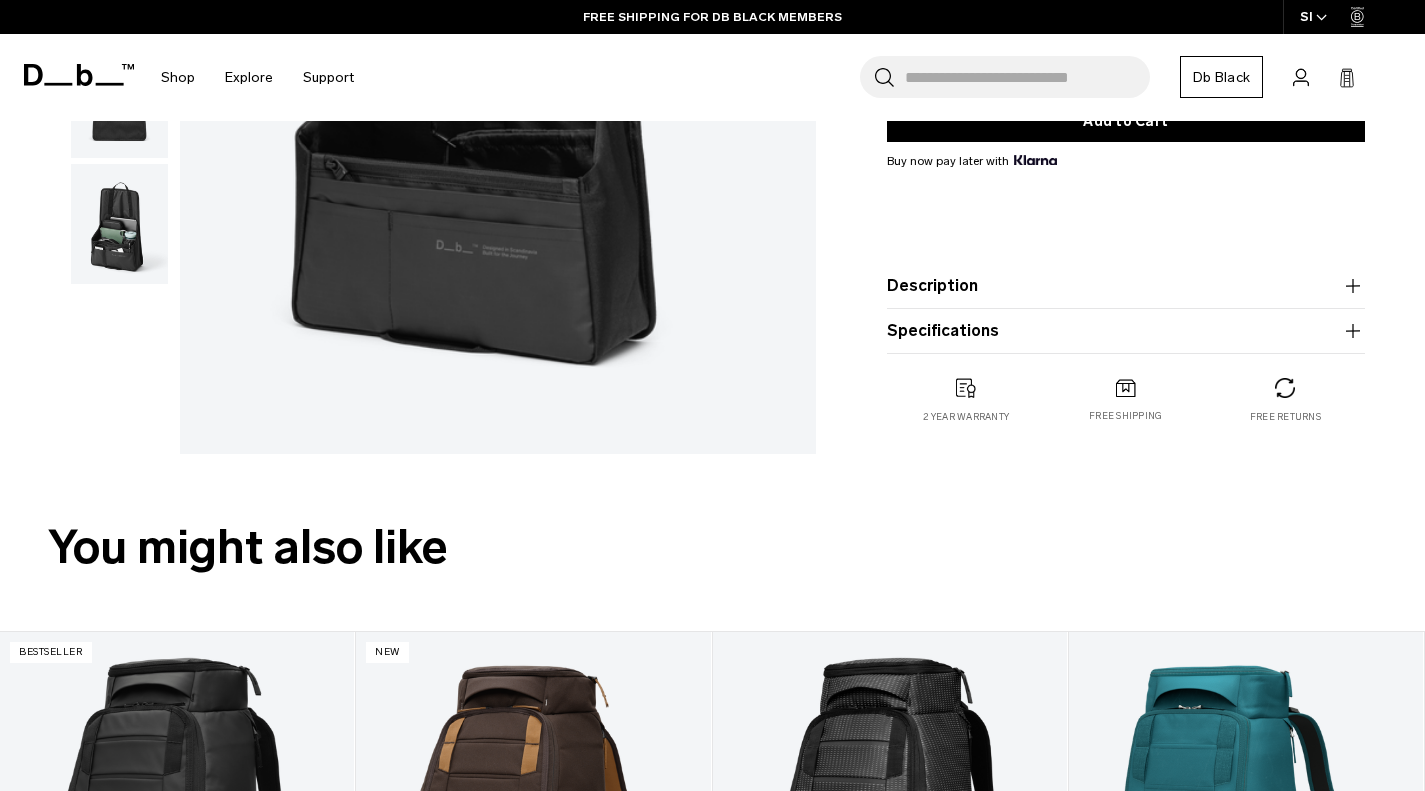scroll, scrollTop: 472, scrollLeft: 0, axis: vertical 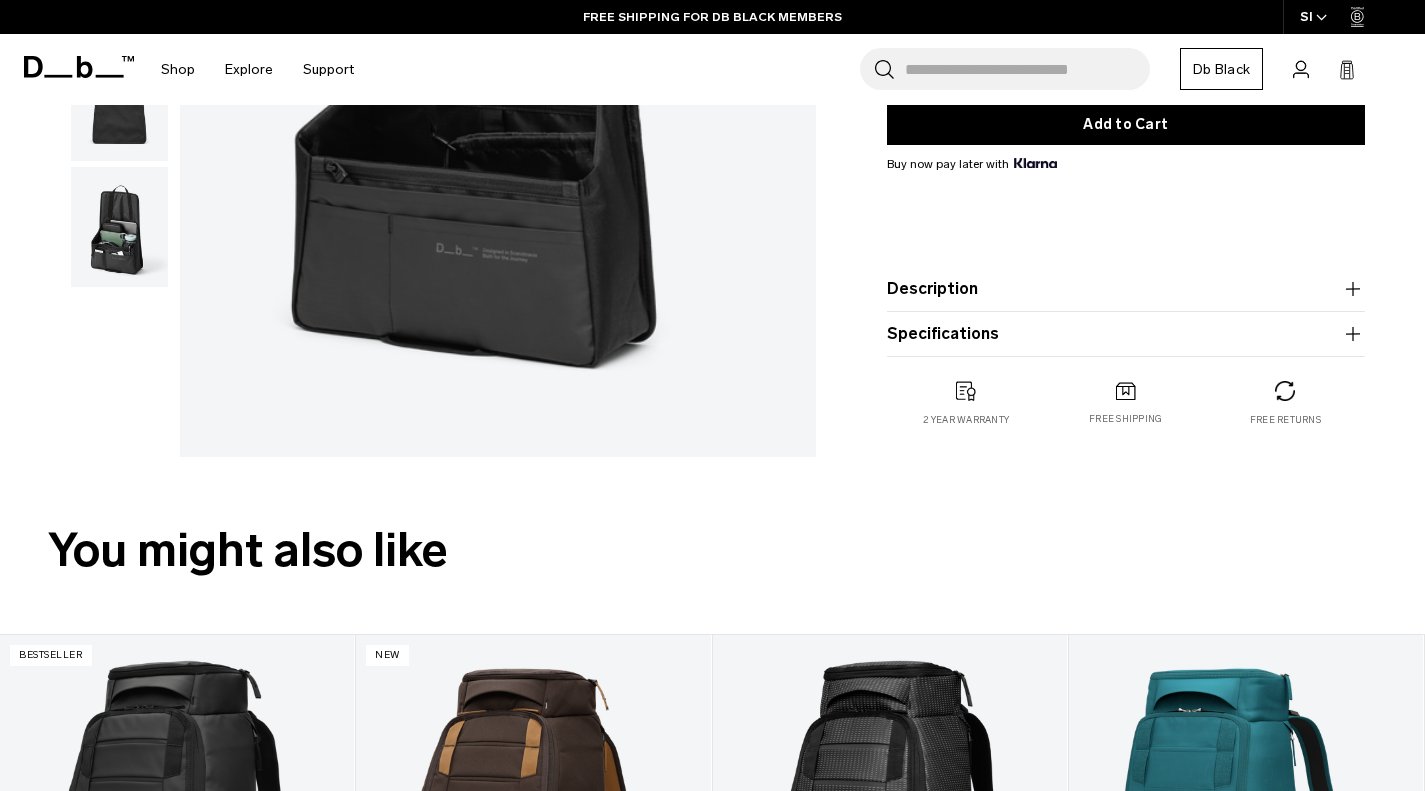 click on "Description" at bounding box center [1126, 289] 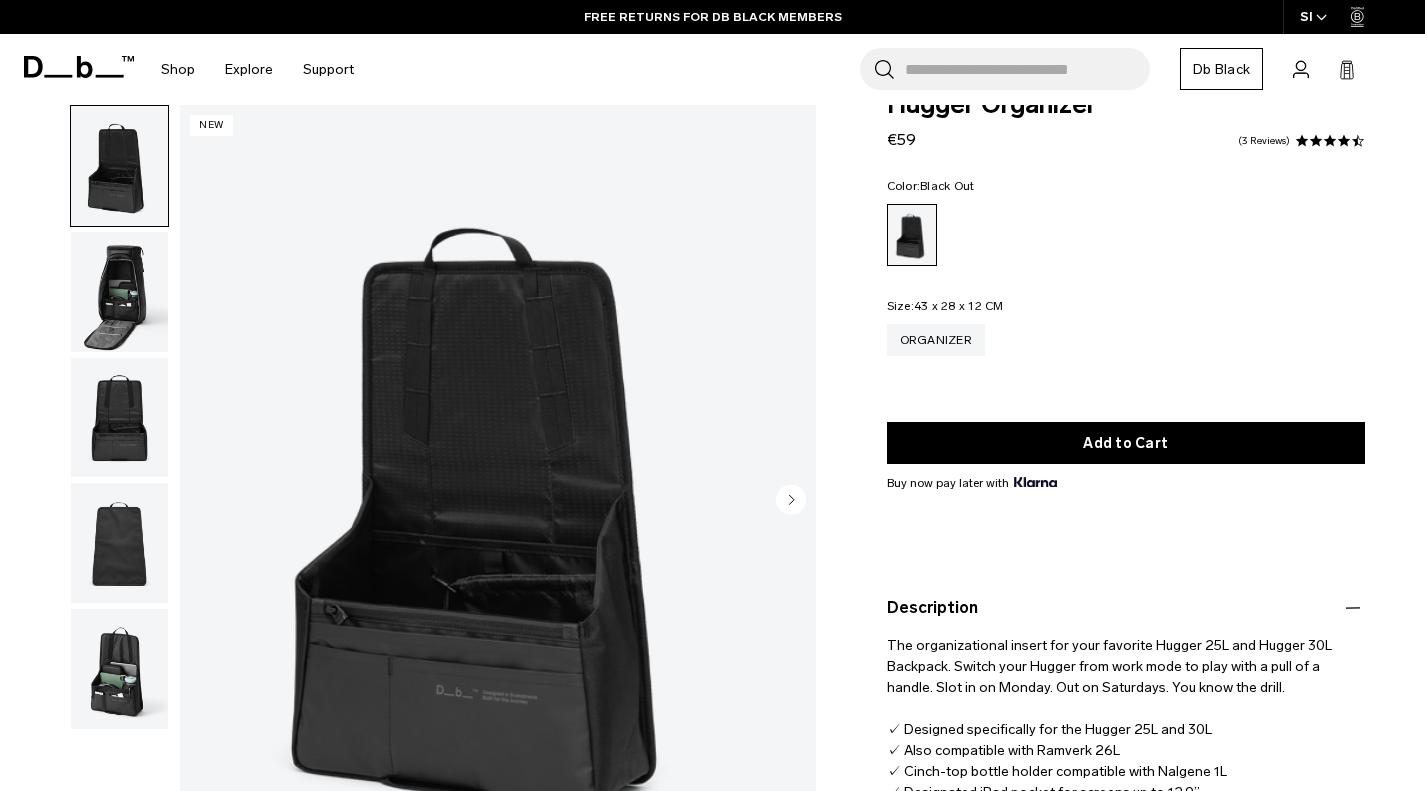scroll, scrollTop: 0, scrollLeft: 0, axis: both 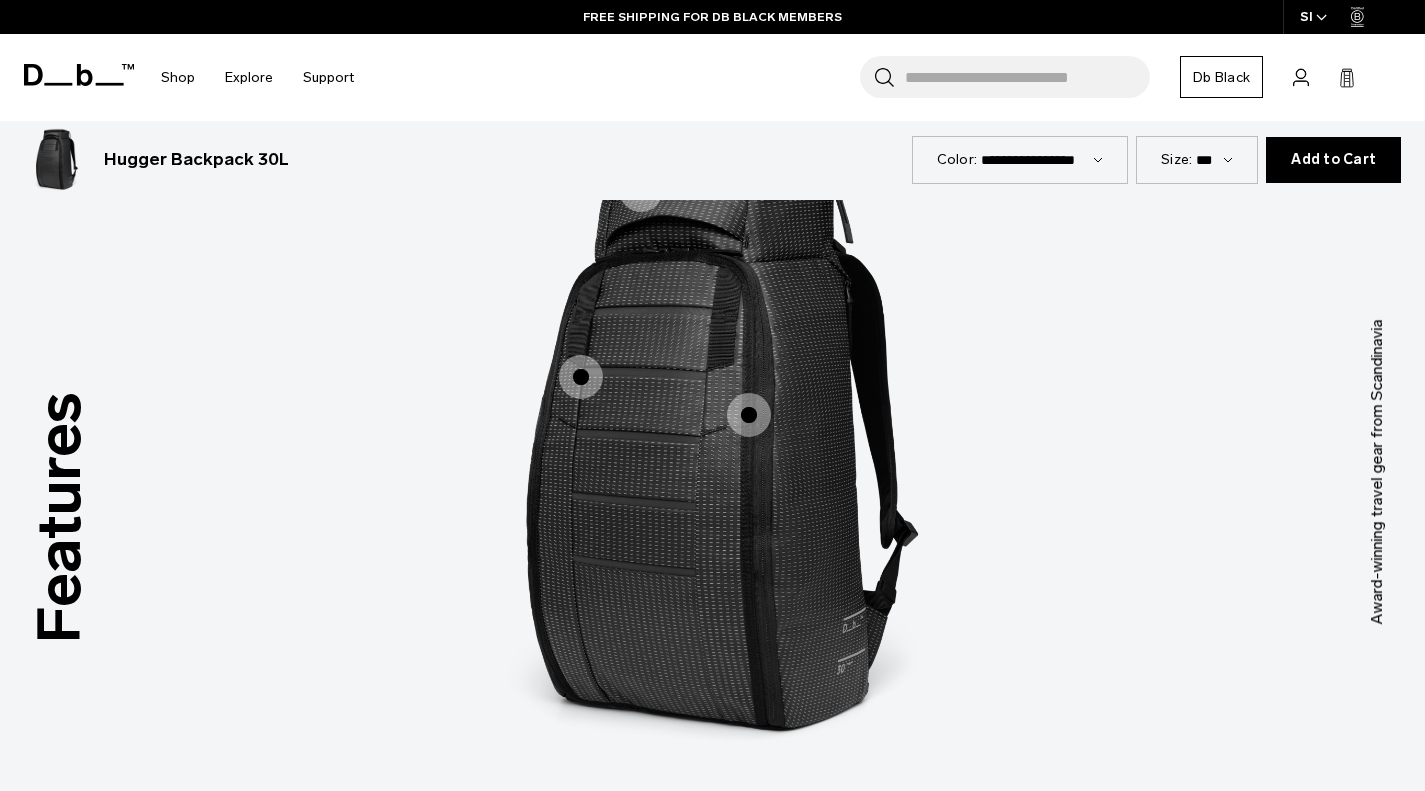 click at bounding box center [749, 415] 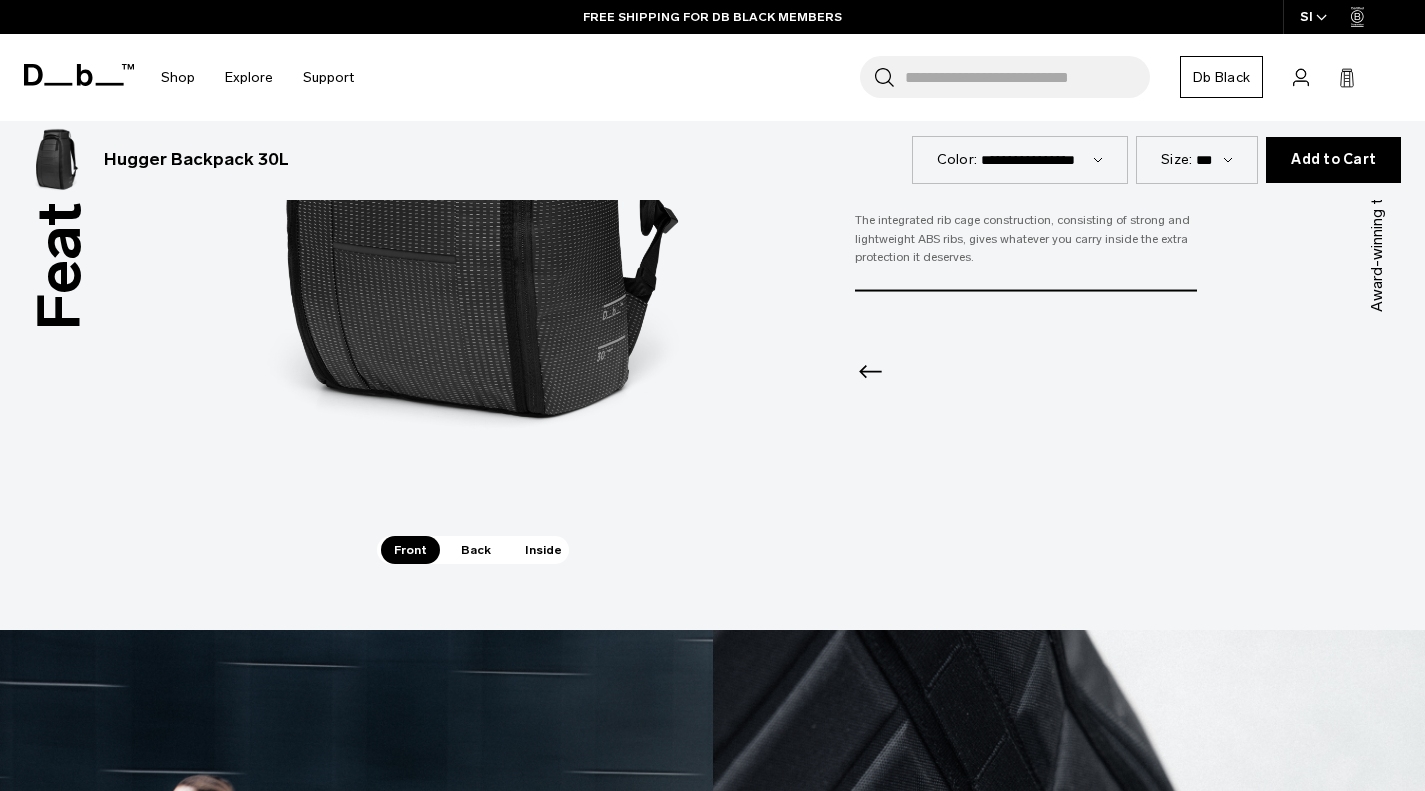 scroll, scrollTop: 2741, scrollLeft: 0, axis: vertical 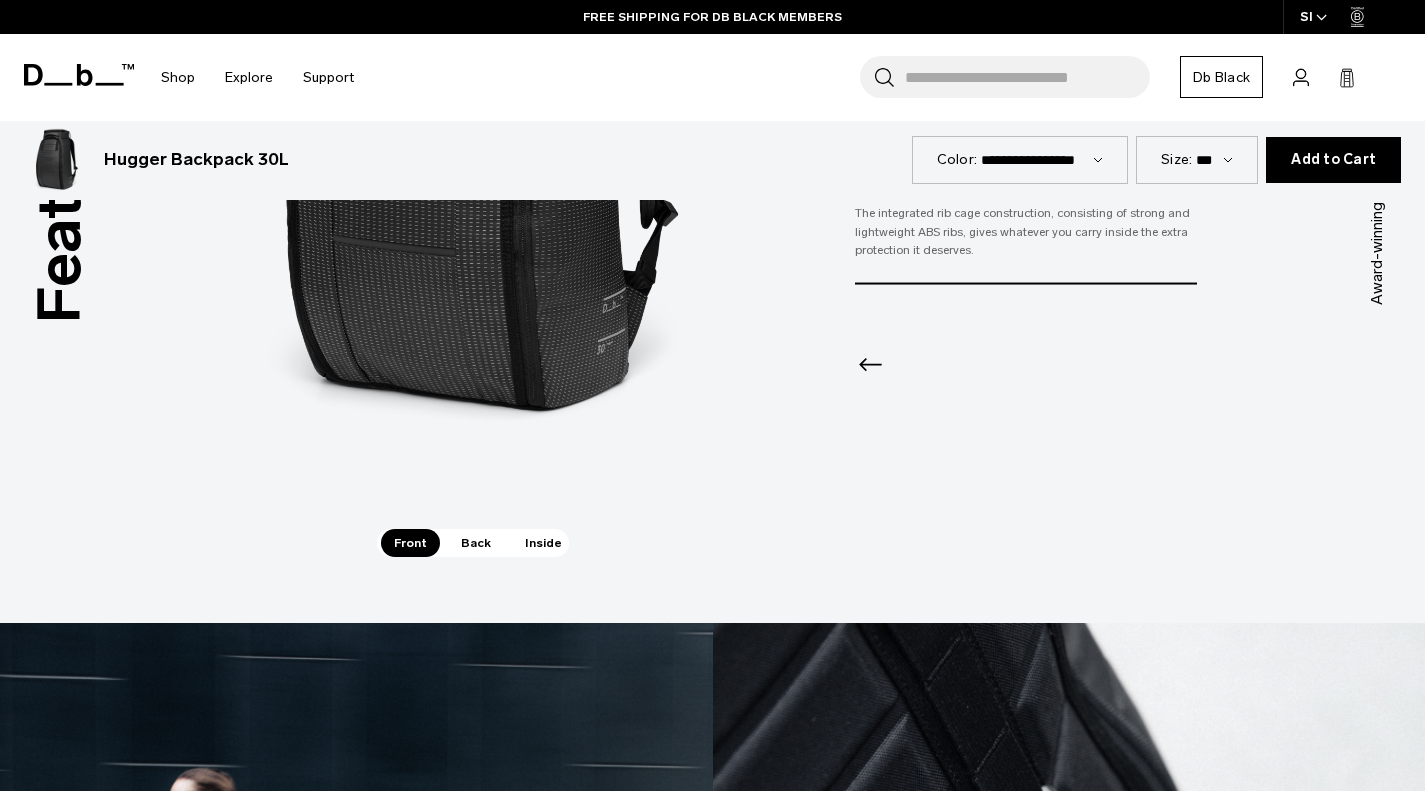 click on "Back" at bounding box center (476, 543) 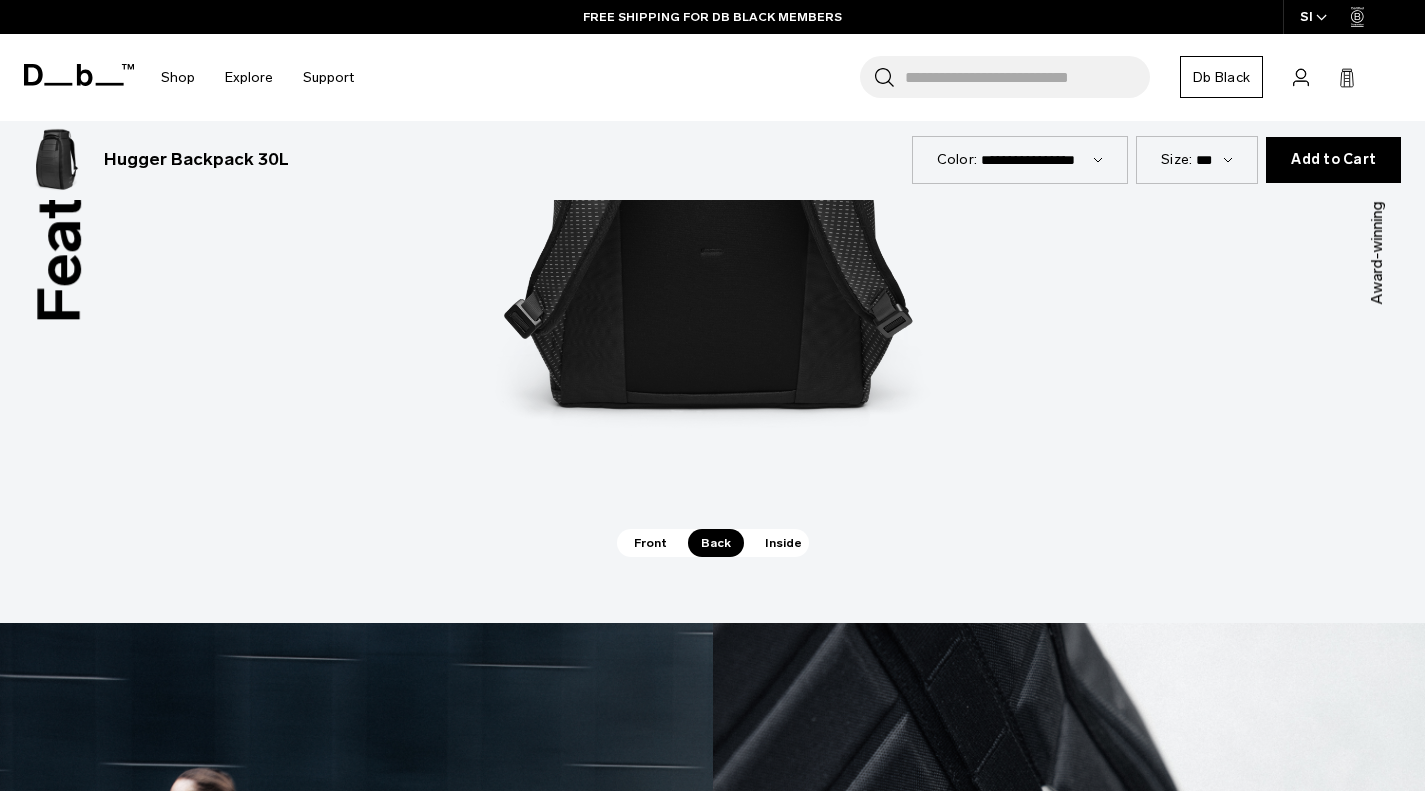 click on "Inside" at bounding box center [783, 543] 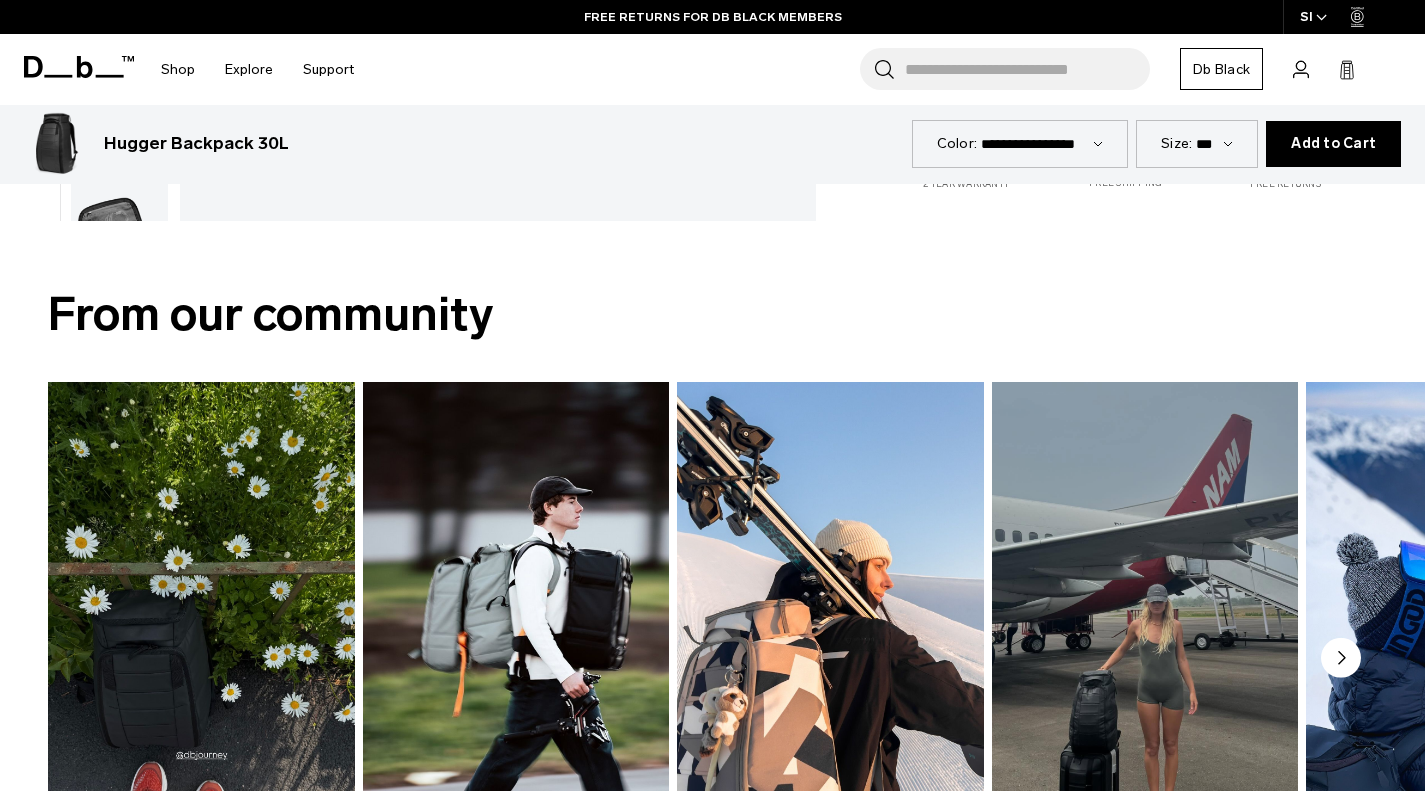 scroll, scrollTop: 0, scrollLeft: 0, axis: both 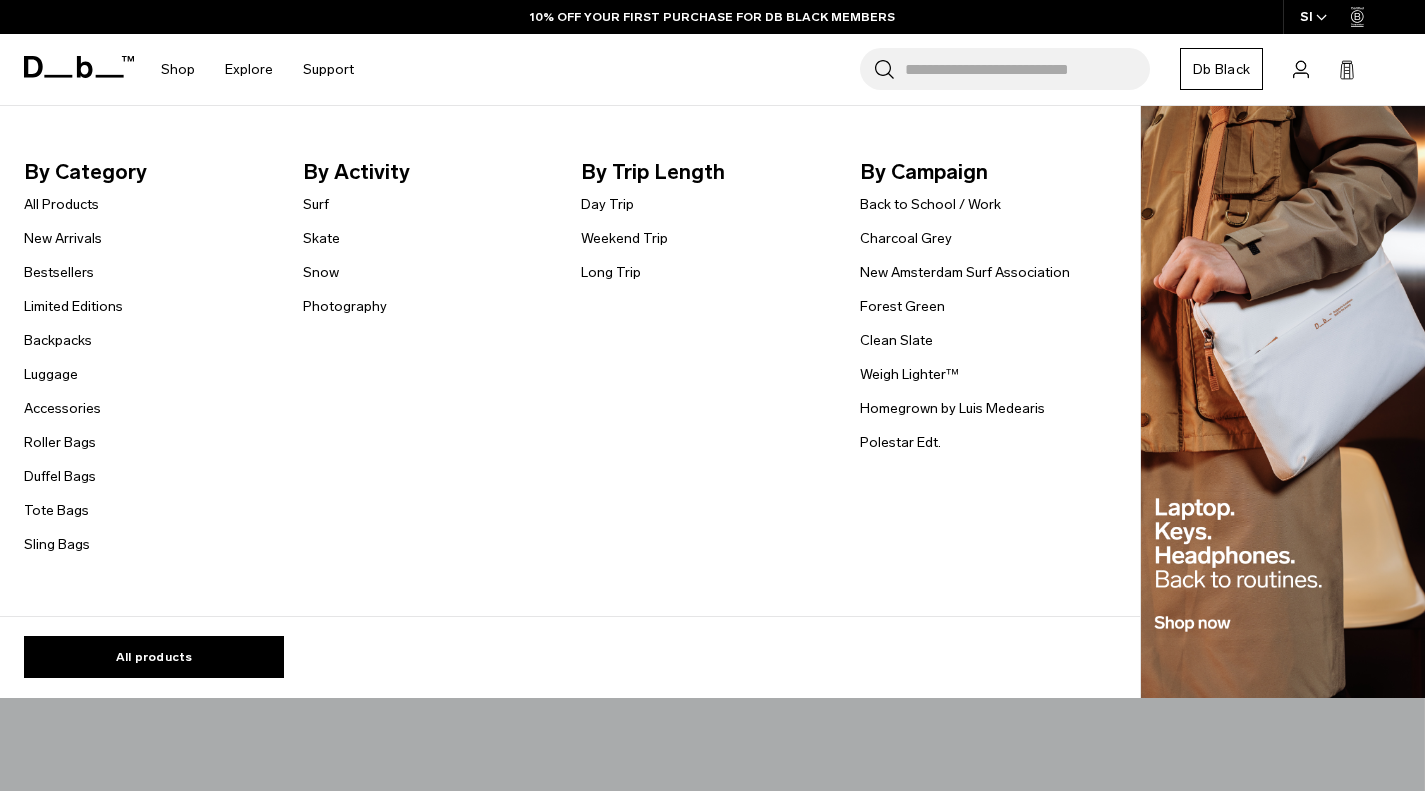 click on "Shop" at bounding box center (178, 69) 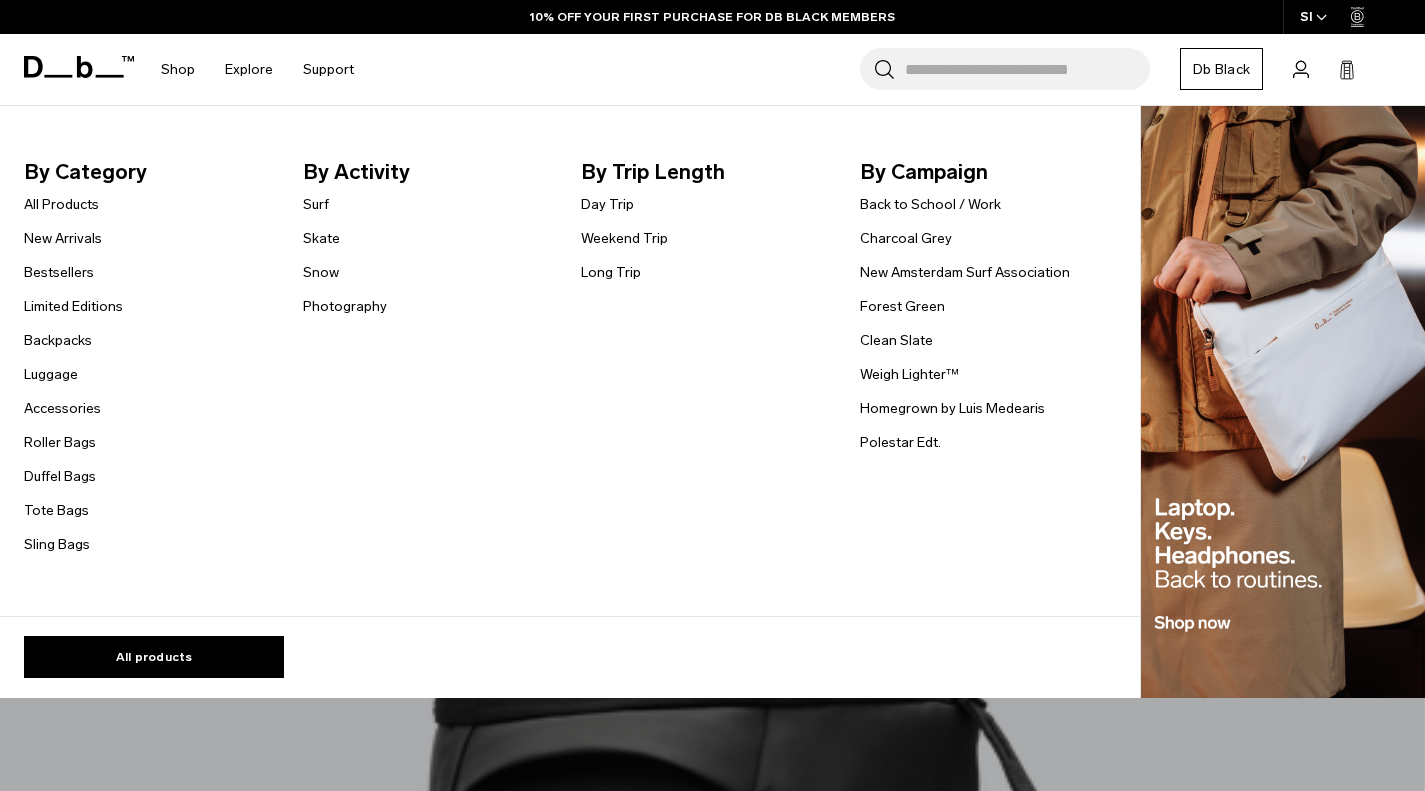 scroll, scrollTop: 0, scrollLeft: 0, axis: both 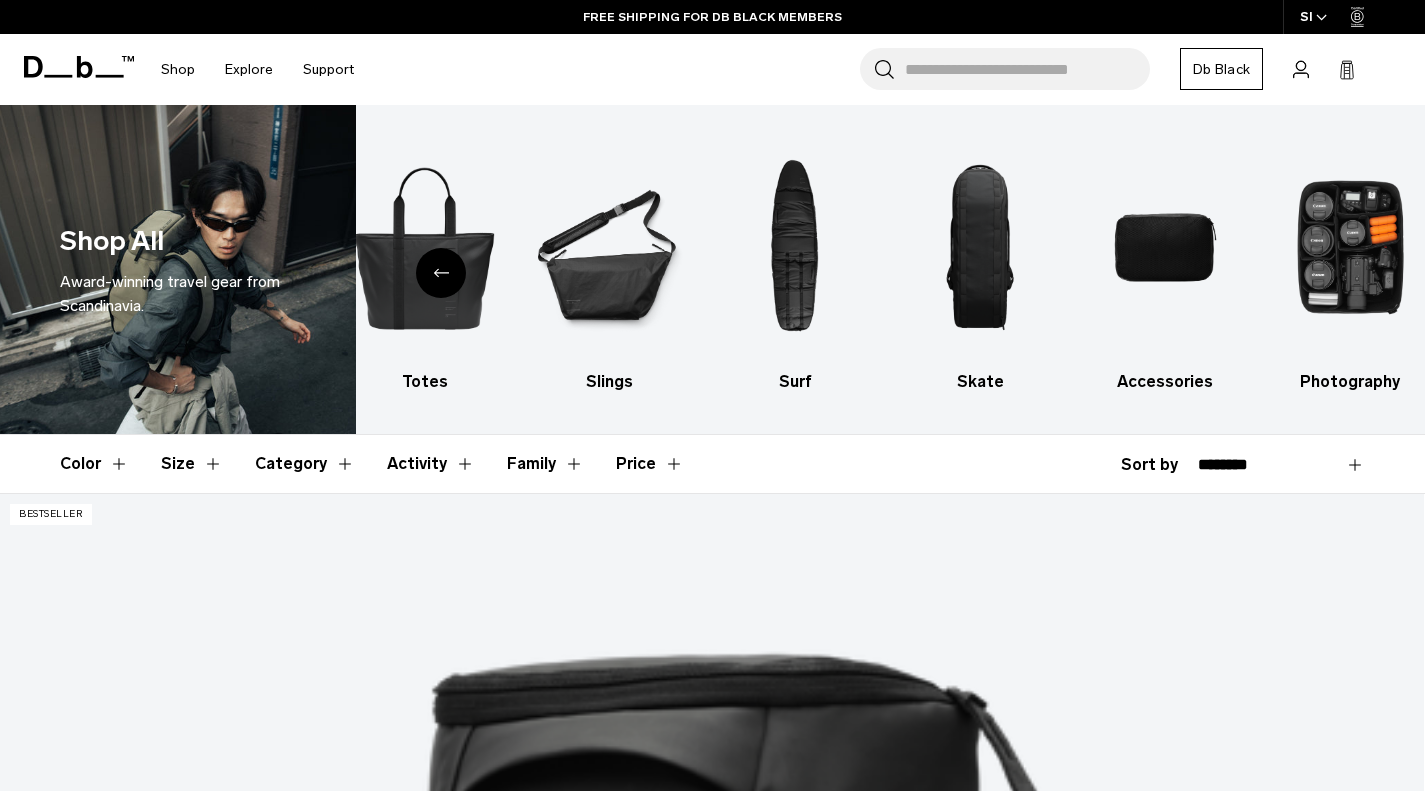 click at bounding box center [1165, 247] 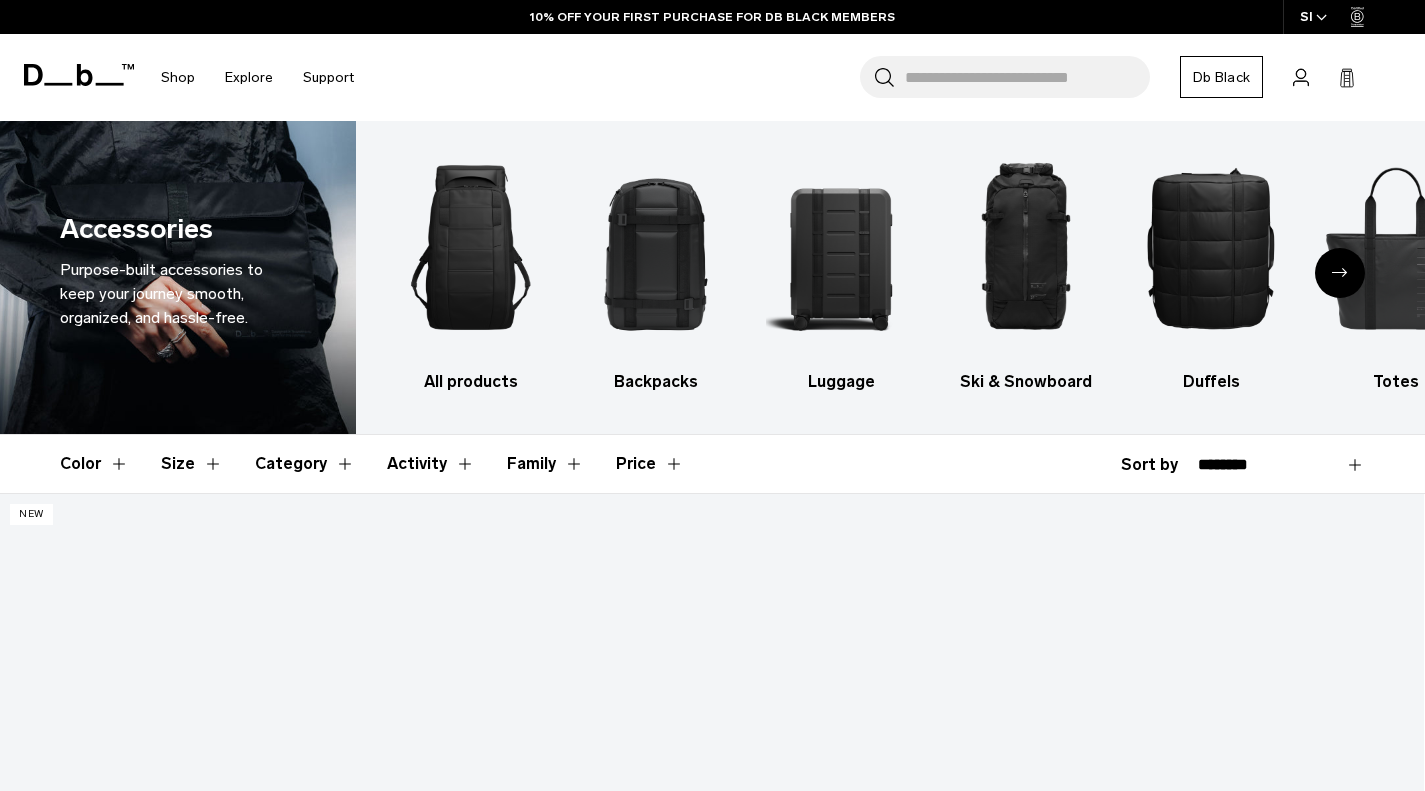 scroll, scrollTop: 1069, scrollLeft: 0, axis: vertical 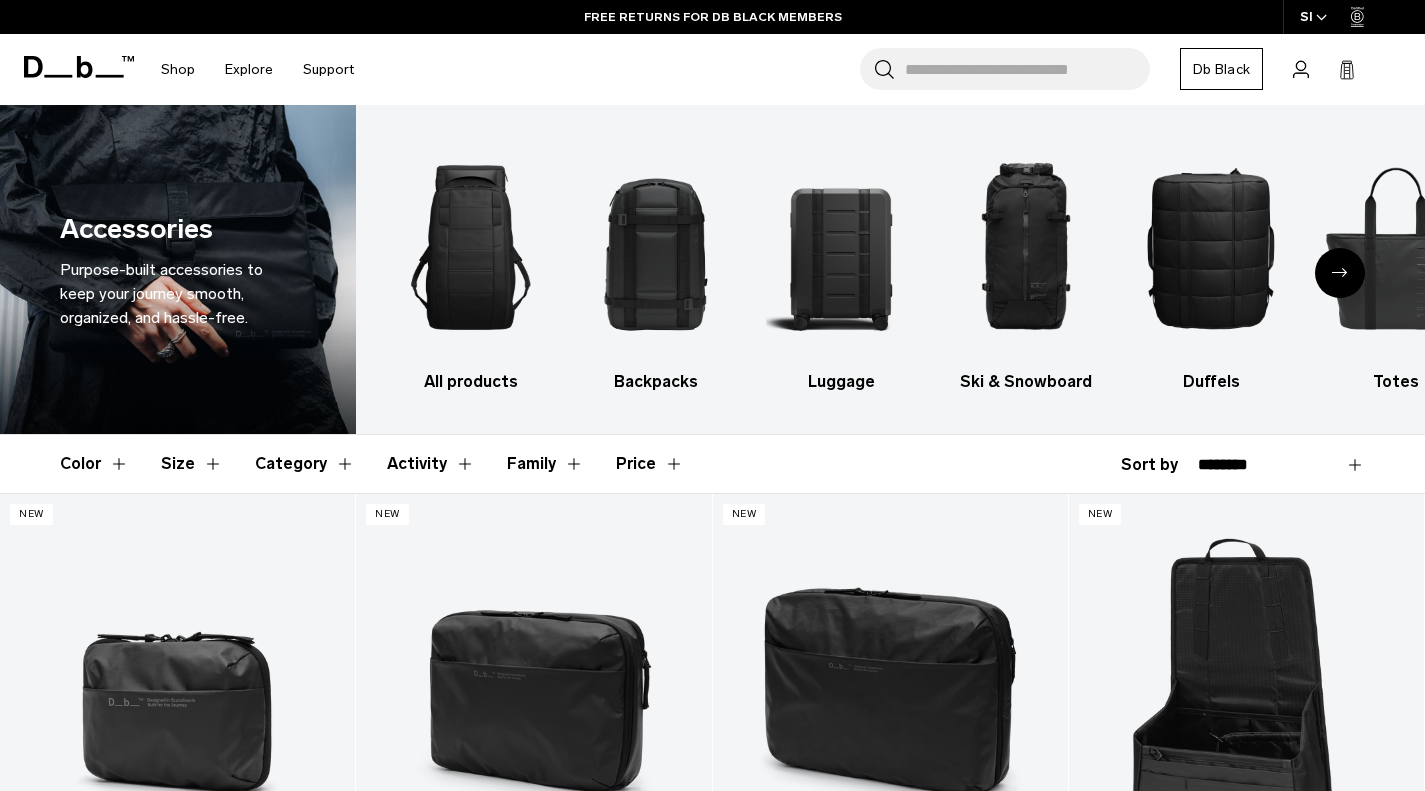 click on "Search for Bags, Luggage..." at bounding box center [1027, 69] 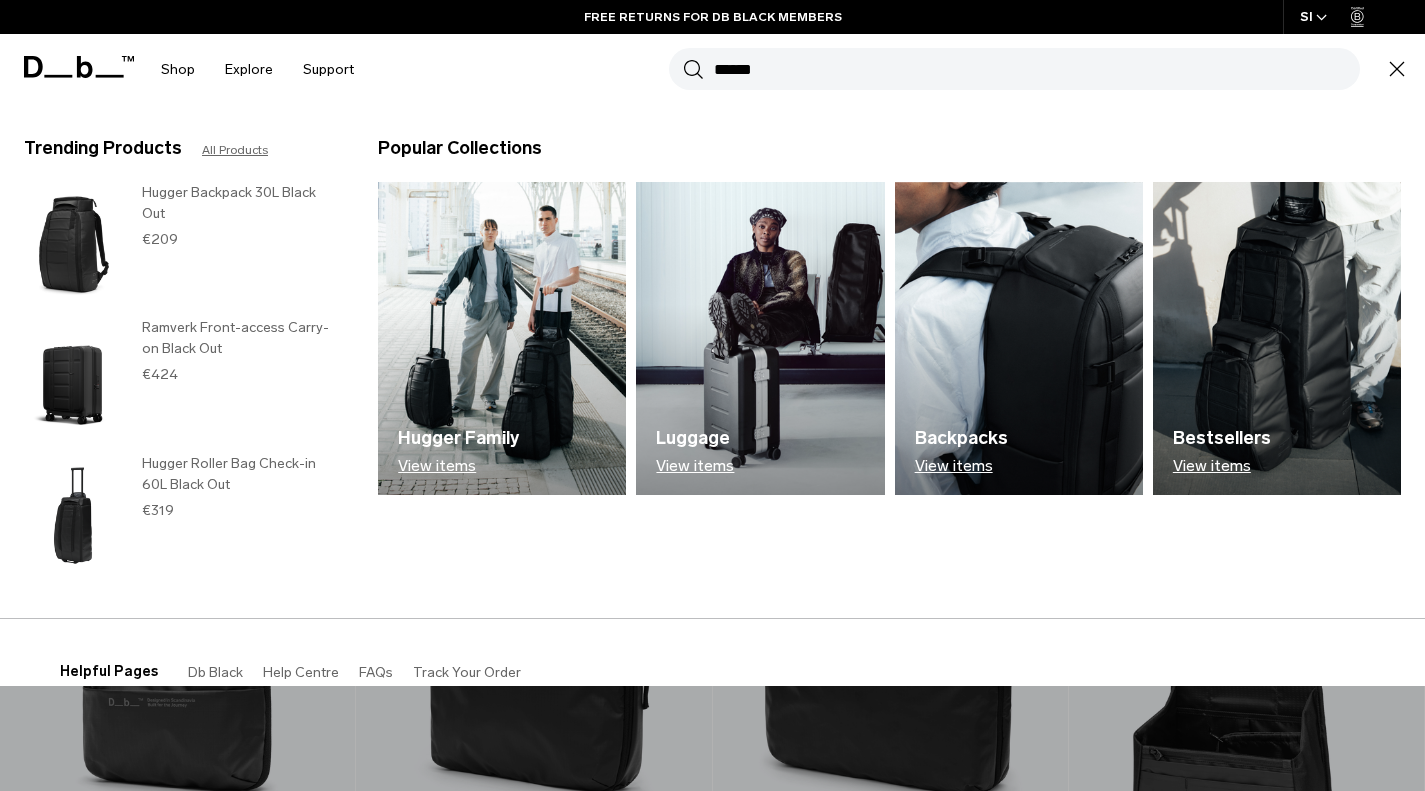type on "******" 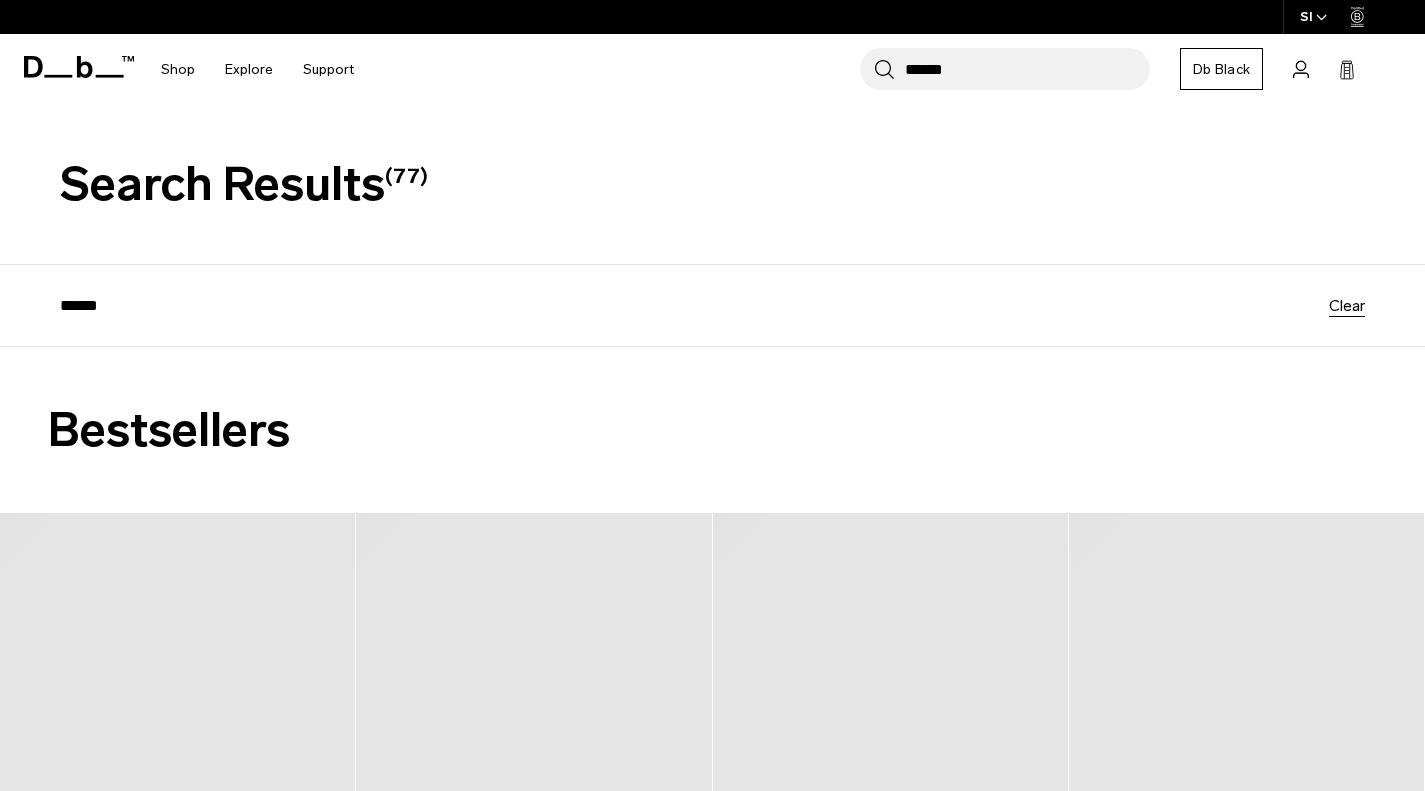 scroll, scrollTop: 161, scrollLeft: 0, axis: vertical 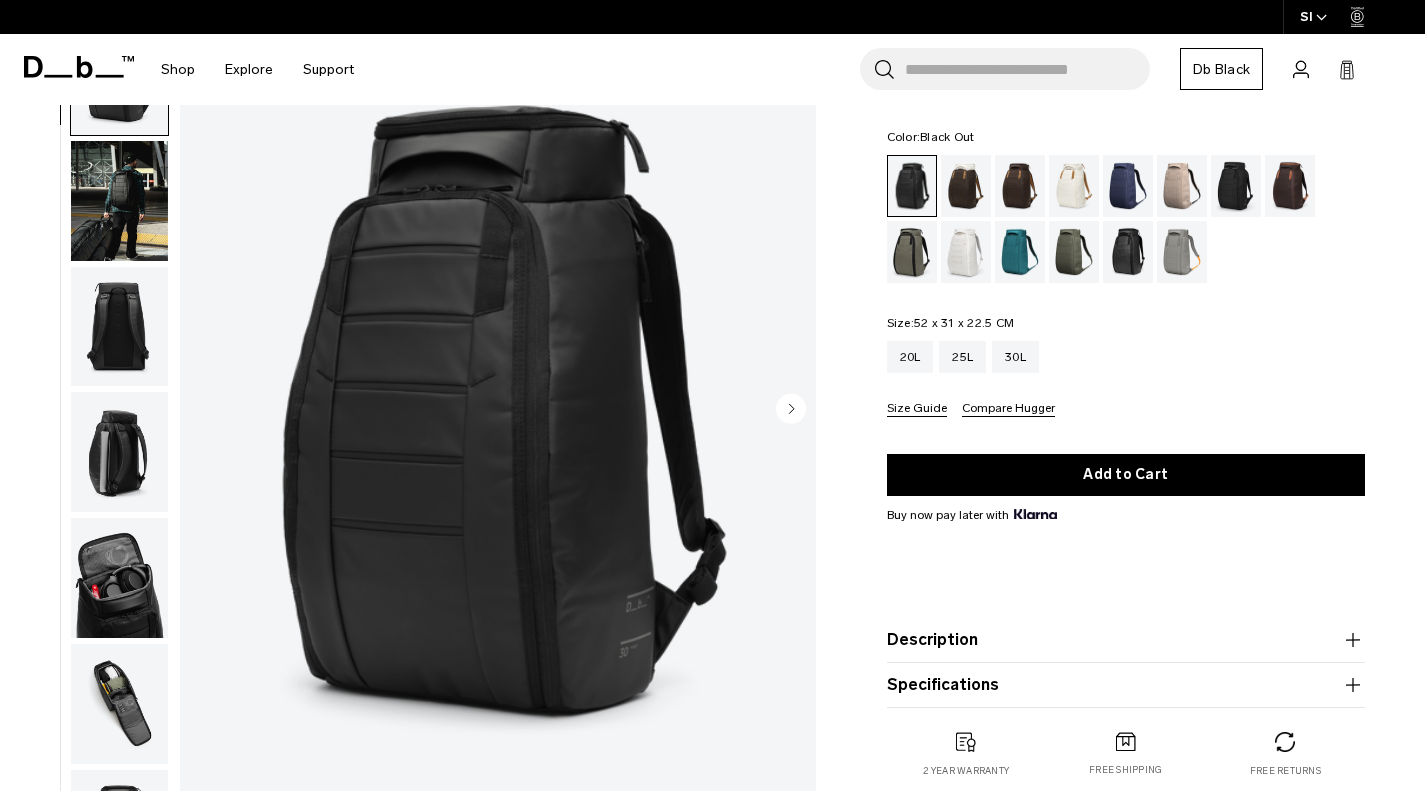 click at bounding box center [119, 578] 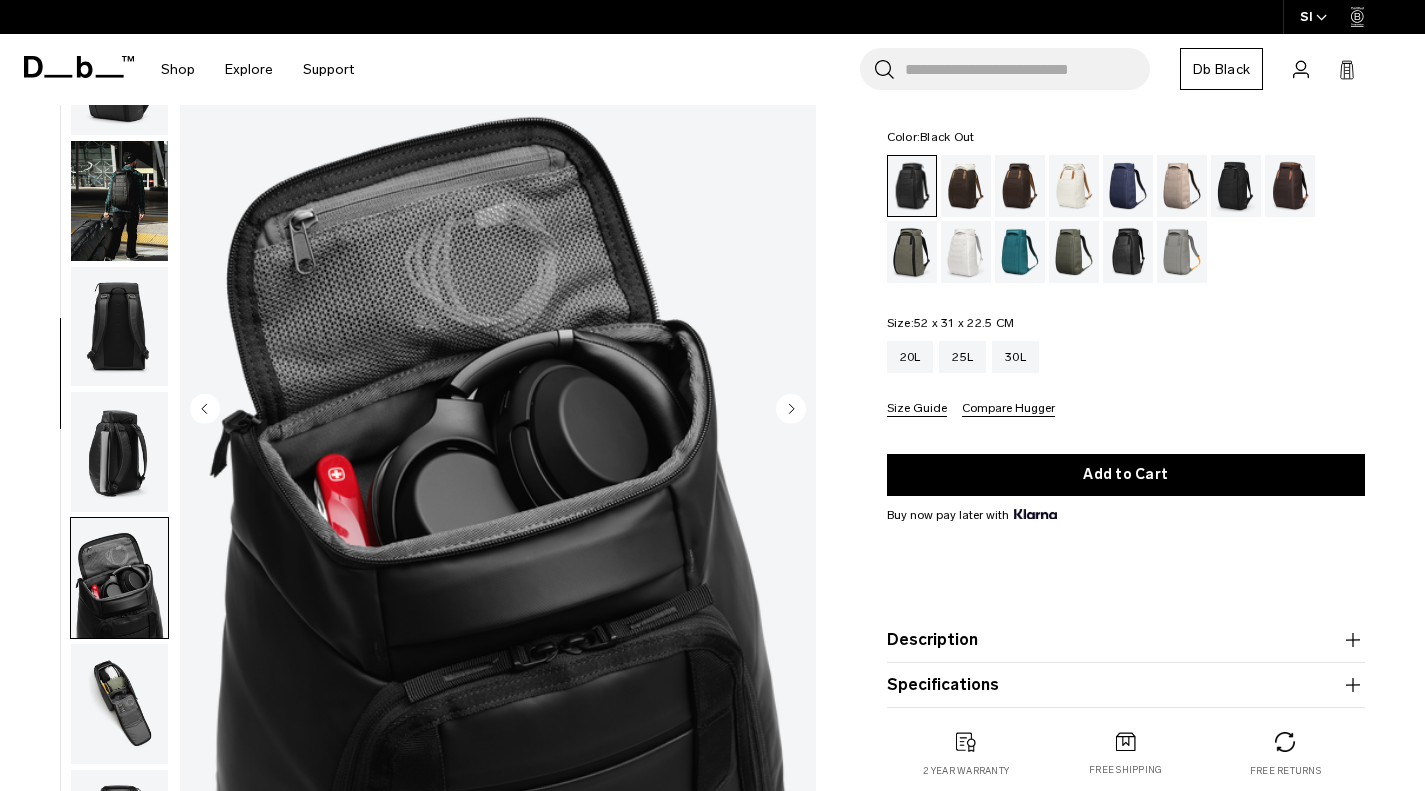 scroll, scrollTop: 180, scrollLeft: 0, axis: vertical 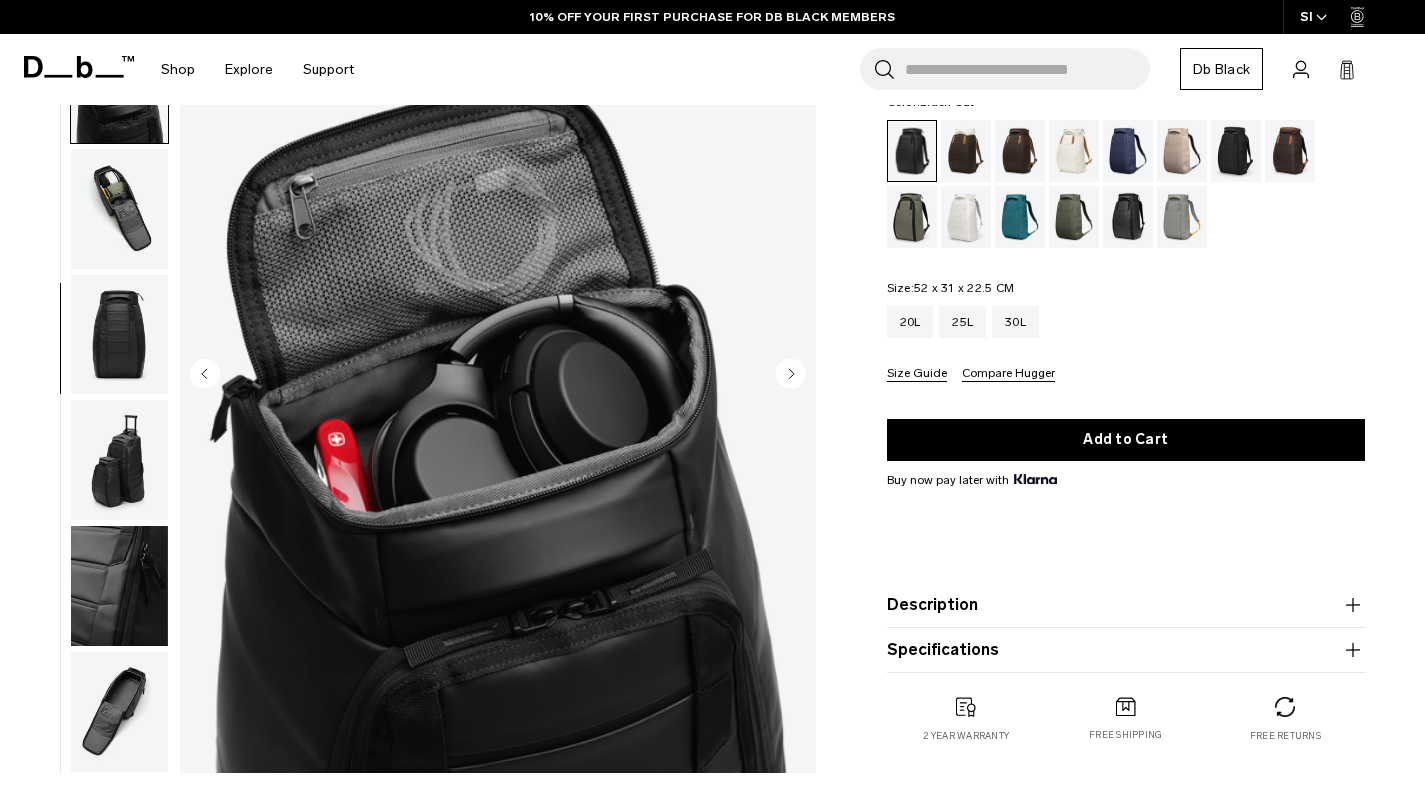 click at bounding box center [119, 209] 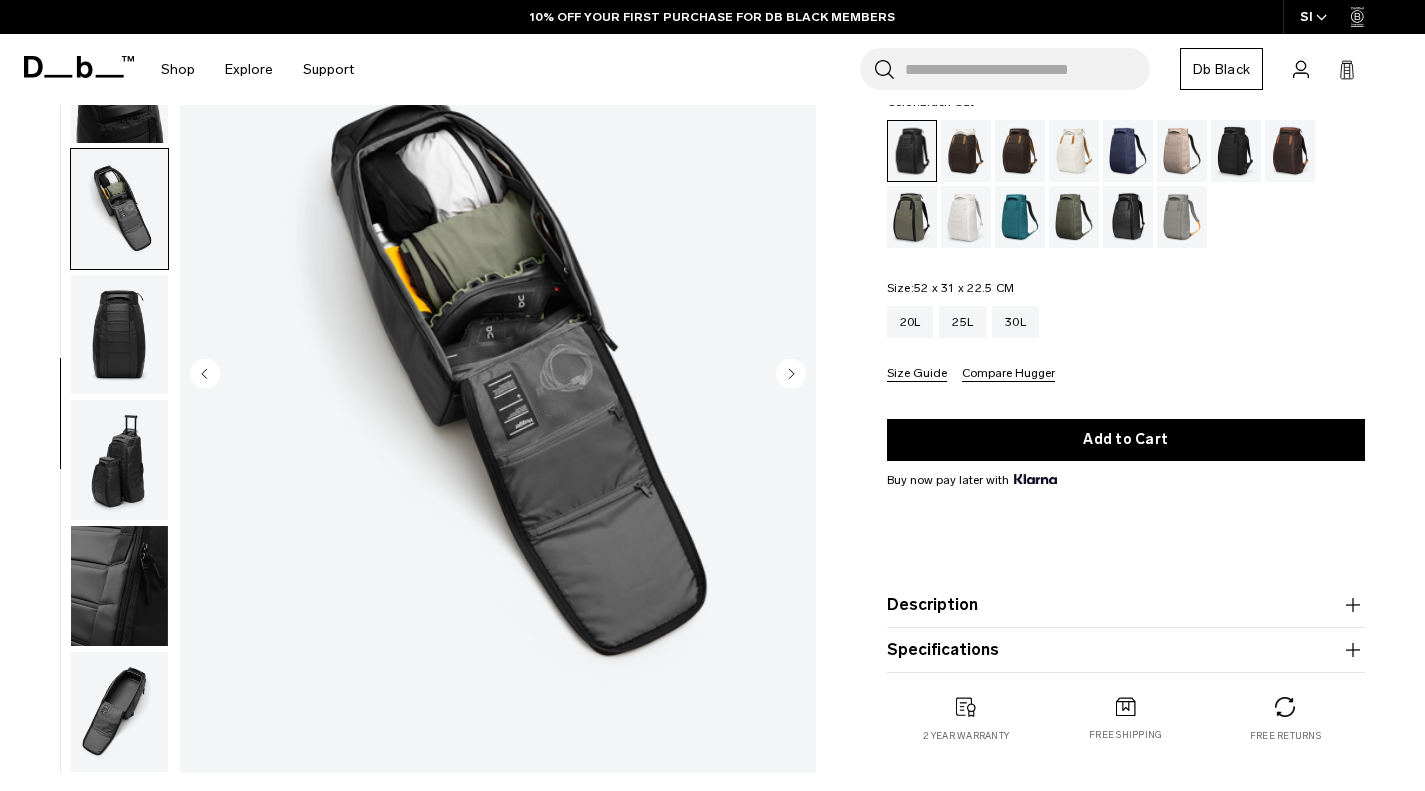 click at bounding box center (119, 335) 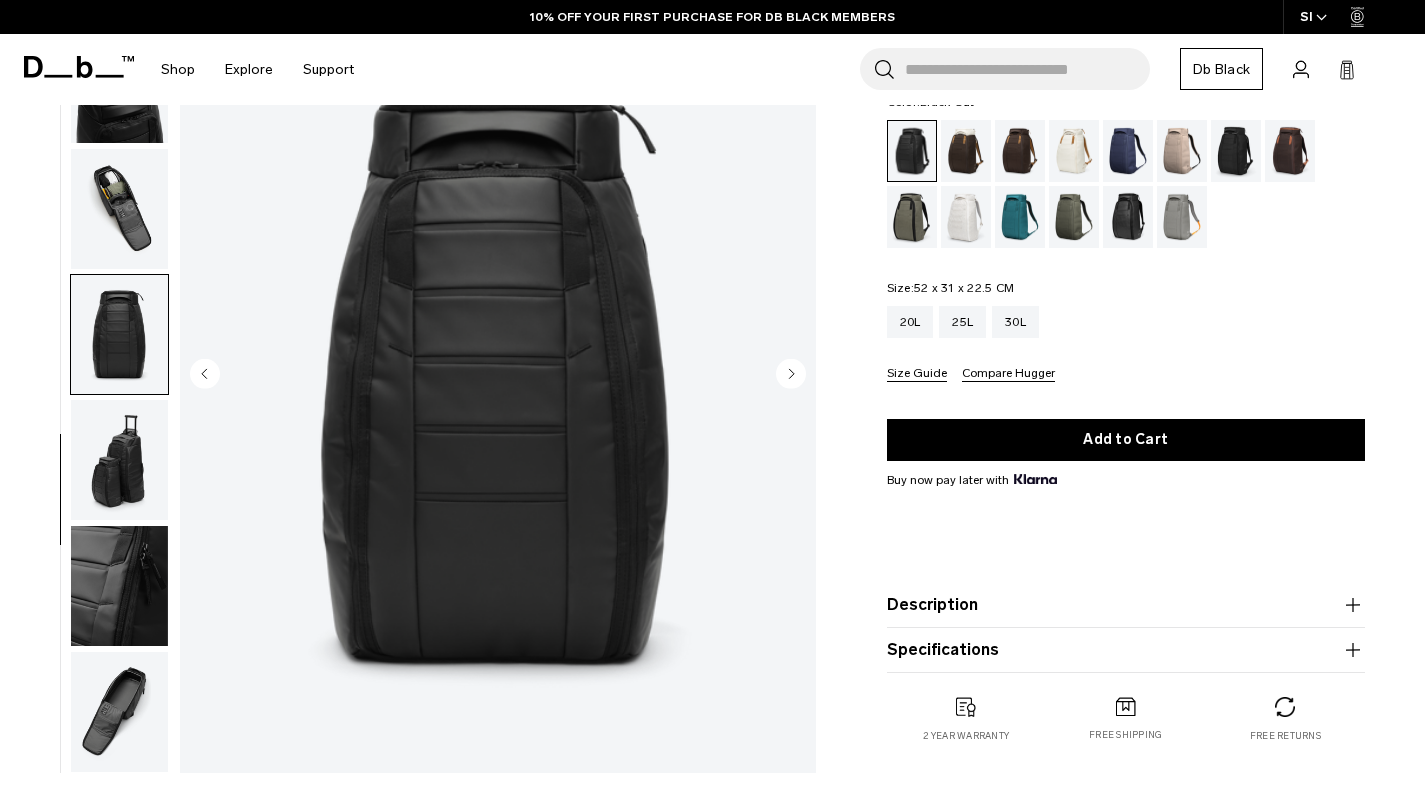 click at bounding box center [119, 460] 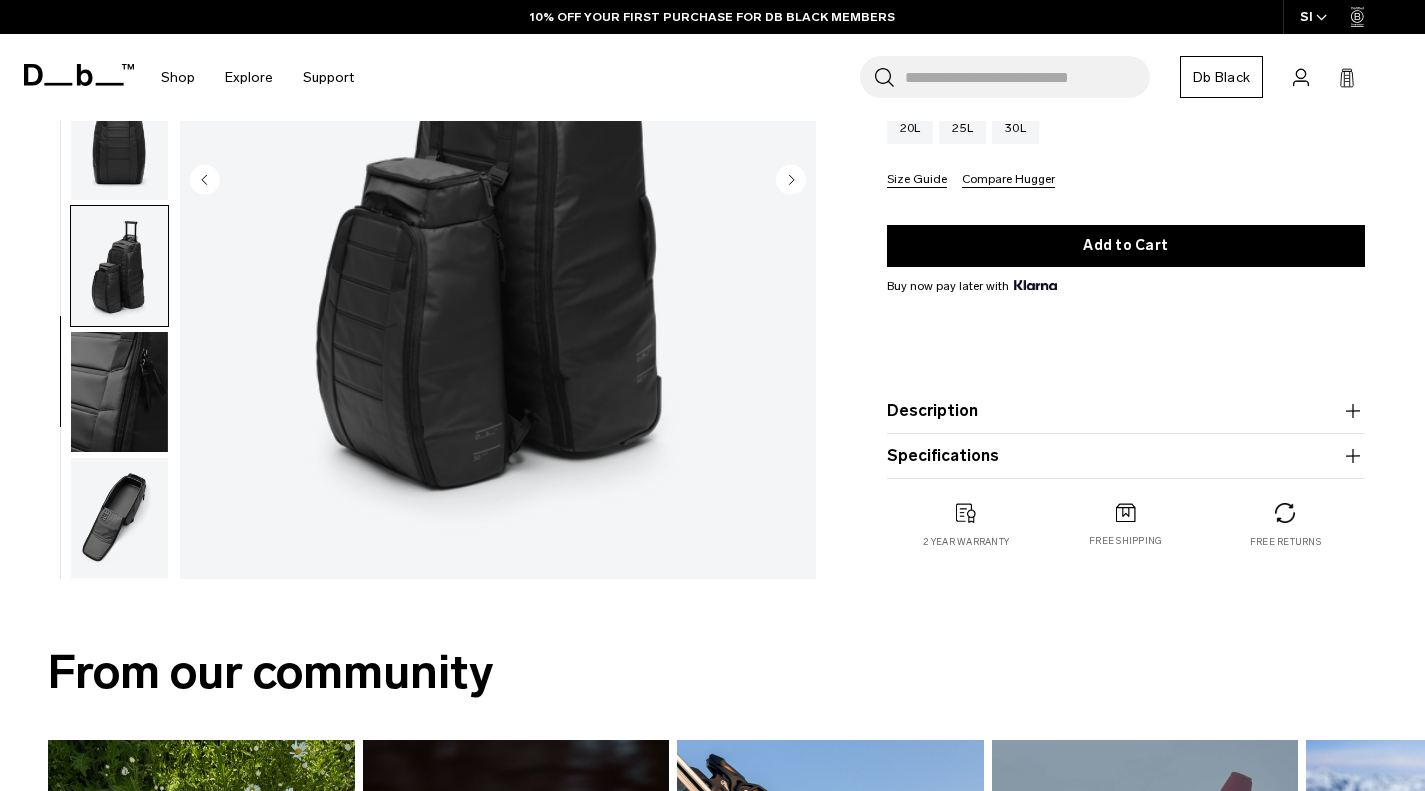 click at bounding box center [119, 392] 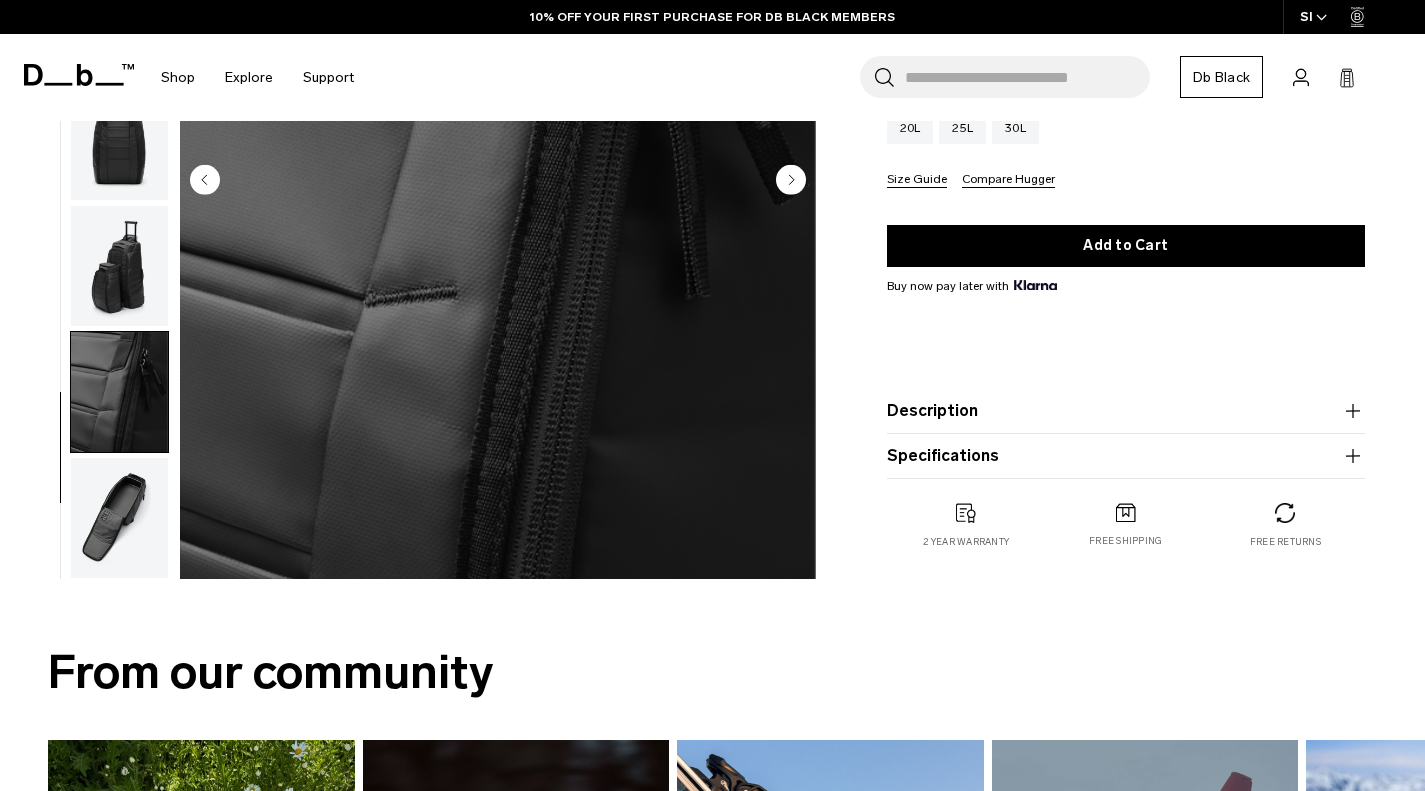 scroll, scrollTop: 357, scrollLeft: 0, axis: vertical 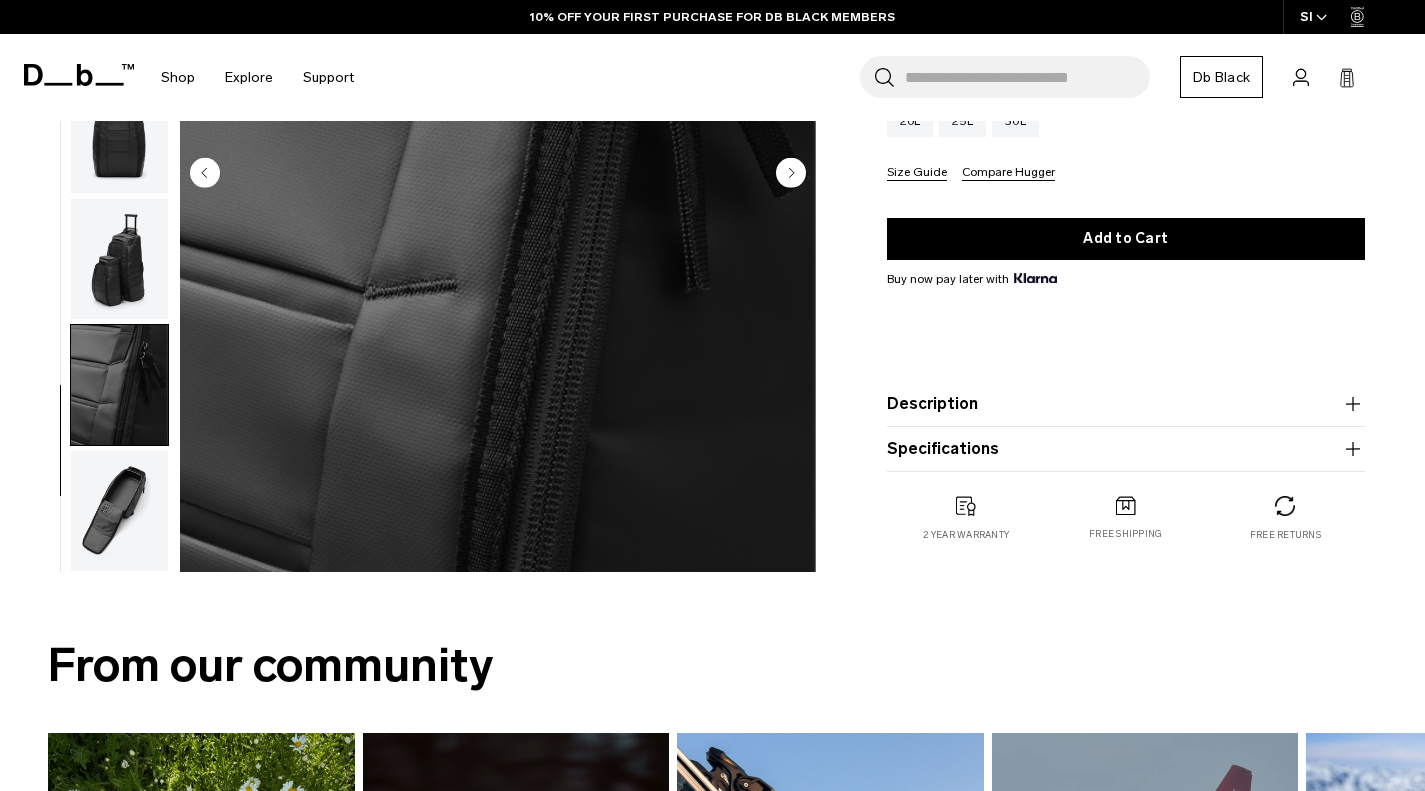 click at bounding box center [119, 511] 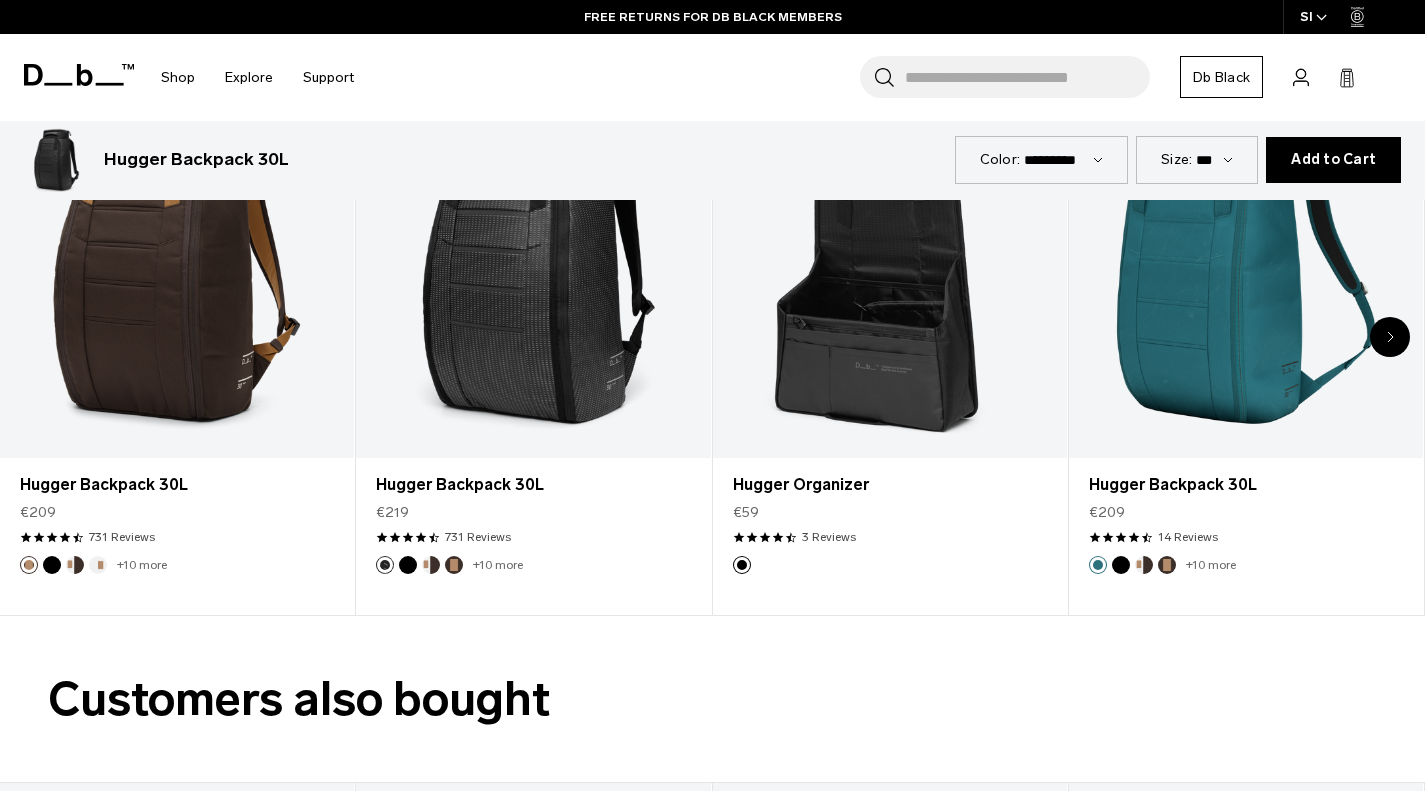 scroll, scrollTop: 4305, scrollLeft: 0, axis: vertical 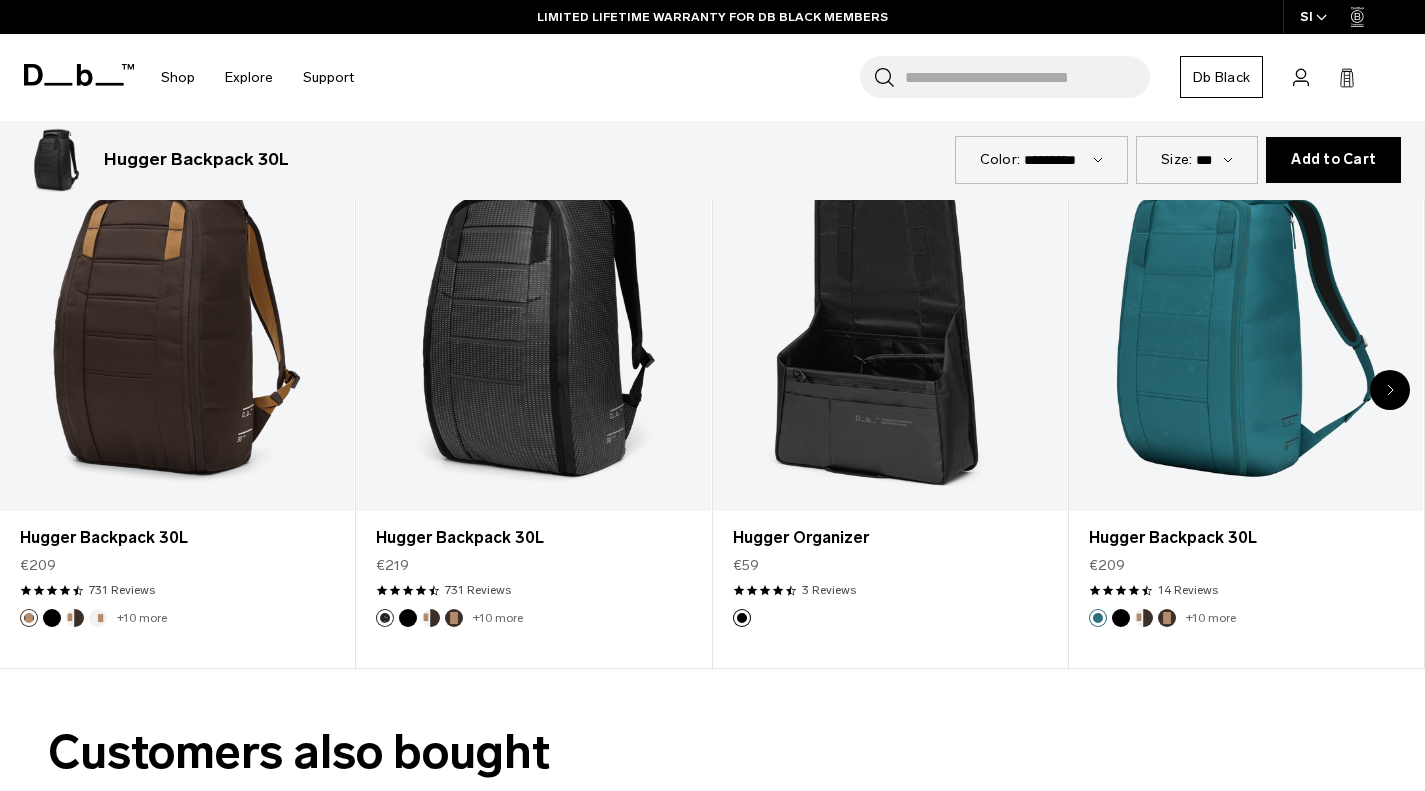click at bounding box center [890, 314] 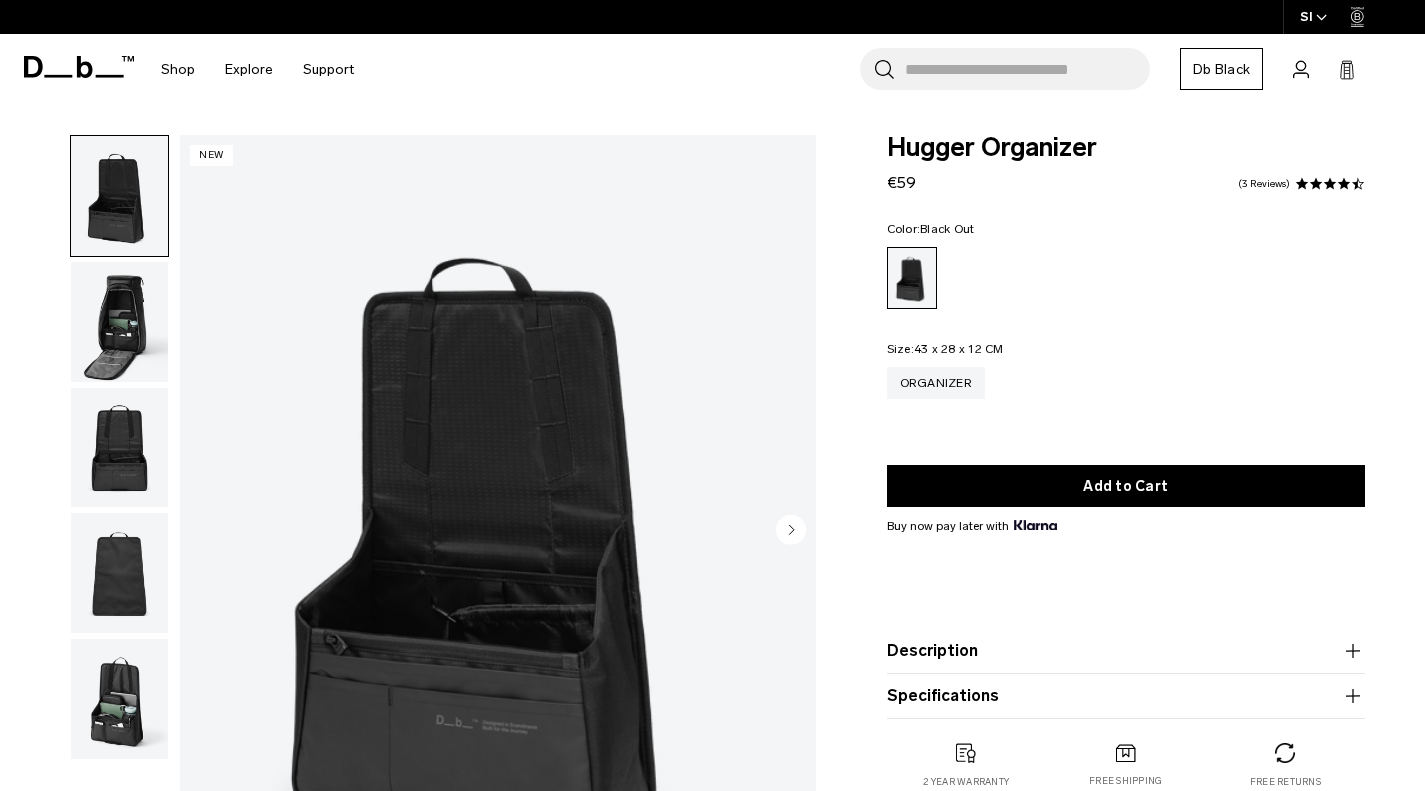 scroll, scrollTop: 0, scrollLeft: 0, axis: both 